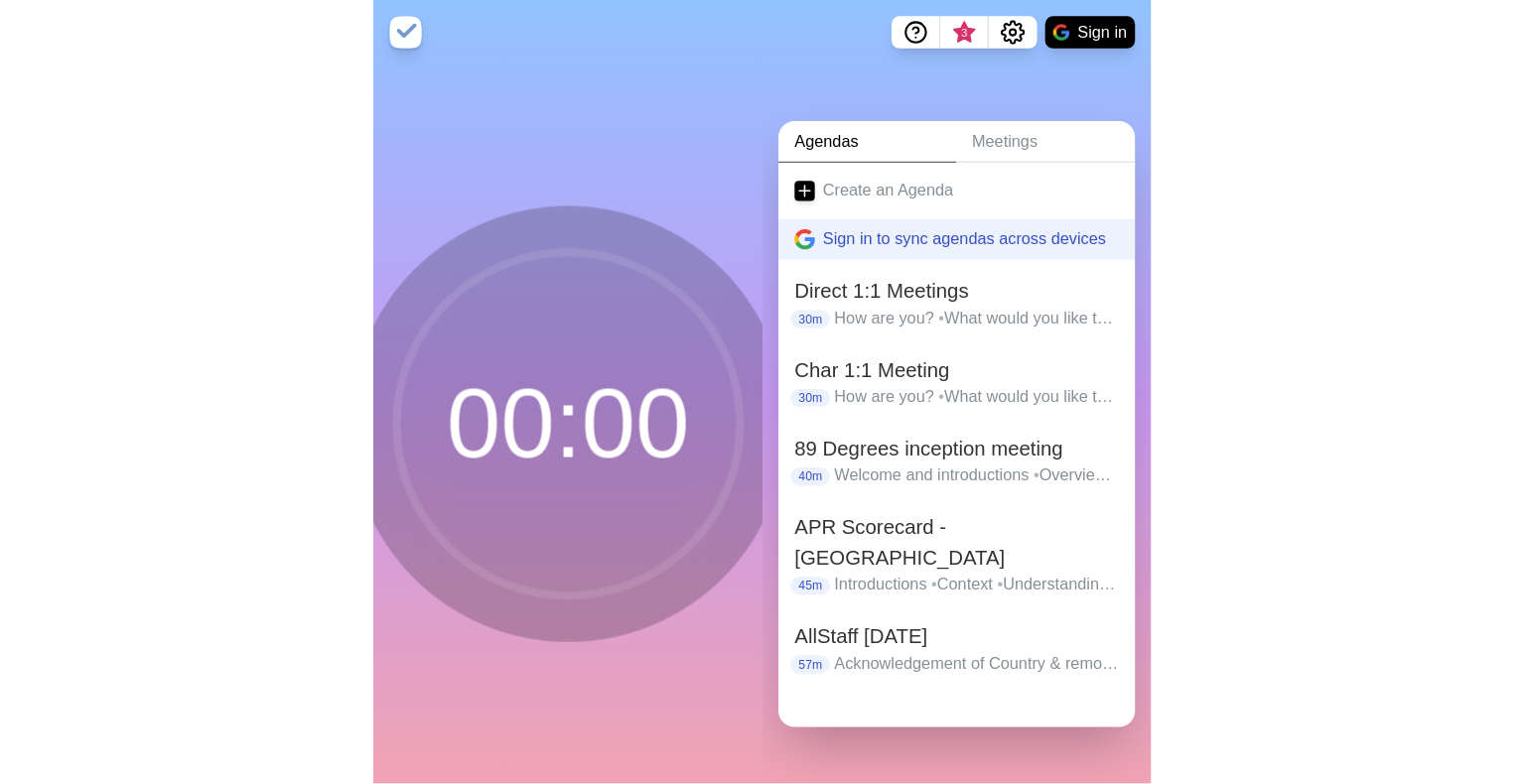 scroll, scrollTop: 0, scrollLeft: 0, axis: both 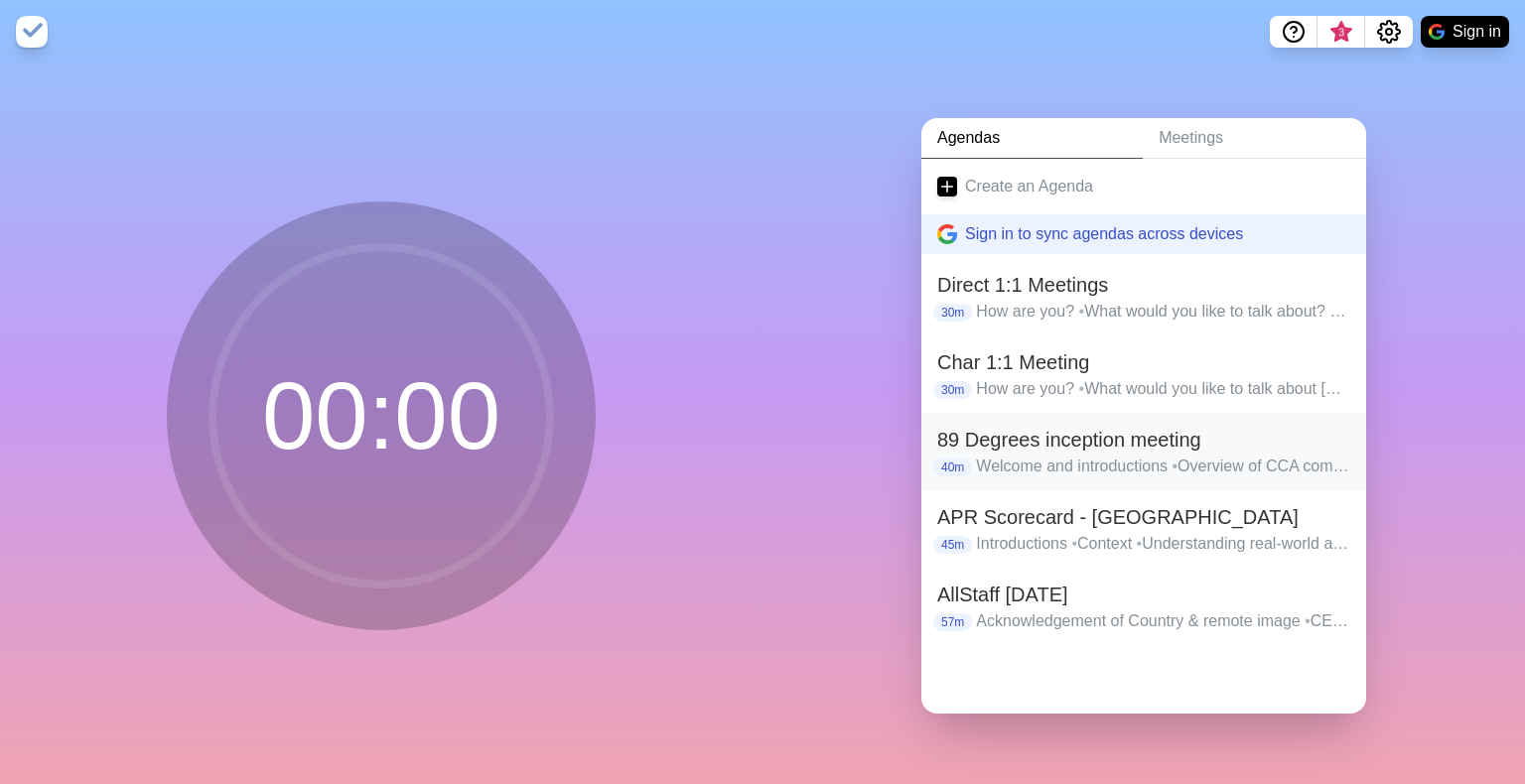 click on "89 Degrees inception meeting" at bounding box center [1144, 440] 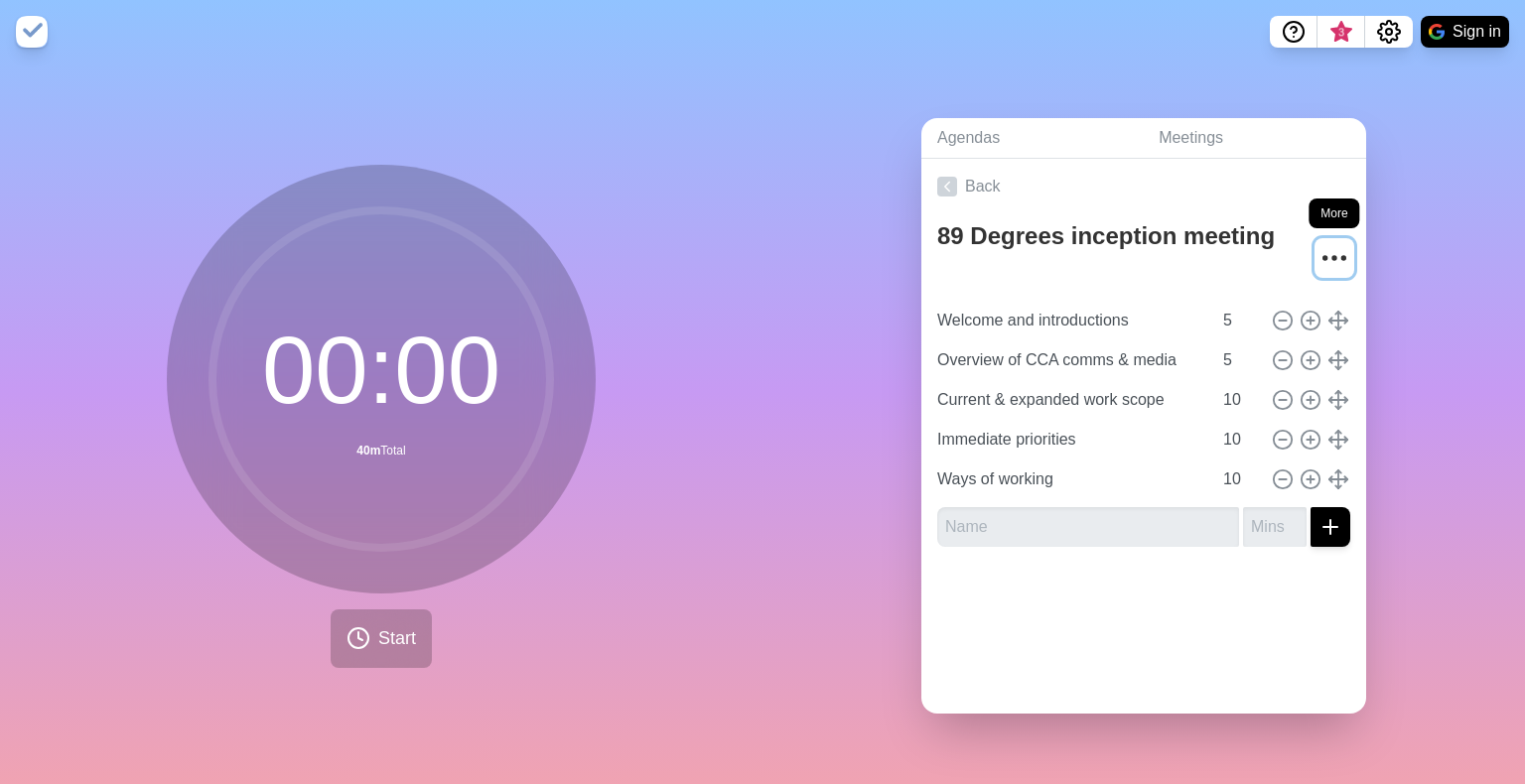 click 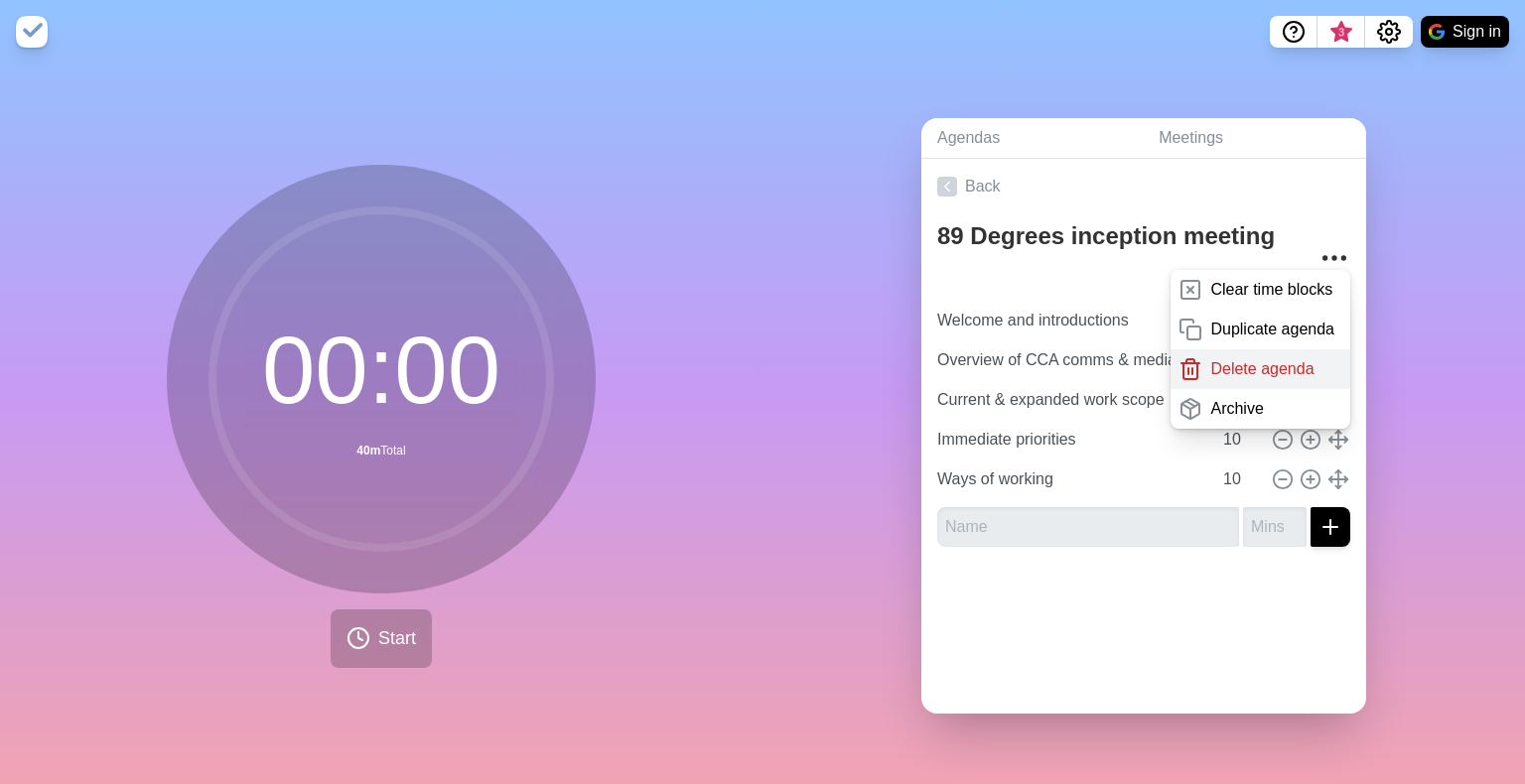 click on "Delete agenda" at bounding box center (1262, 369) 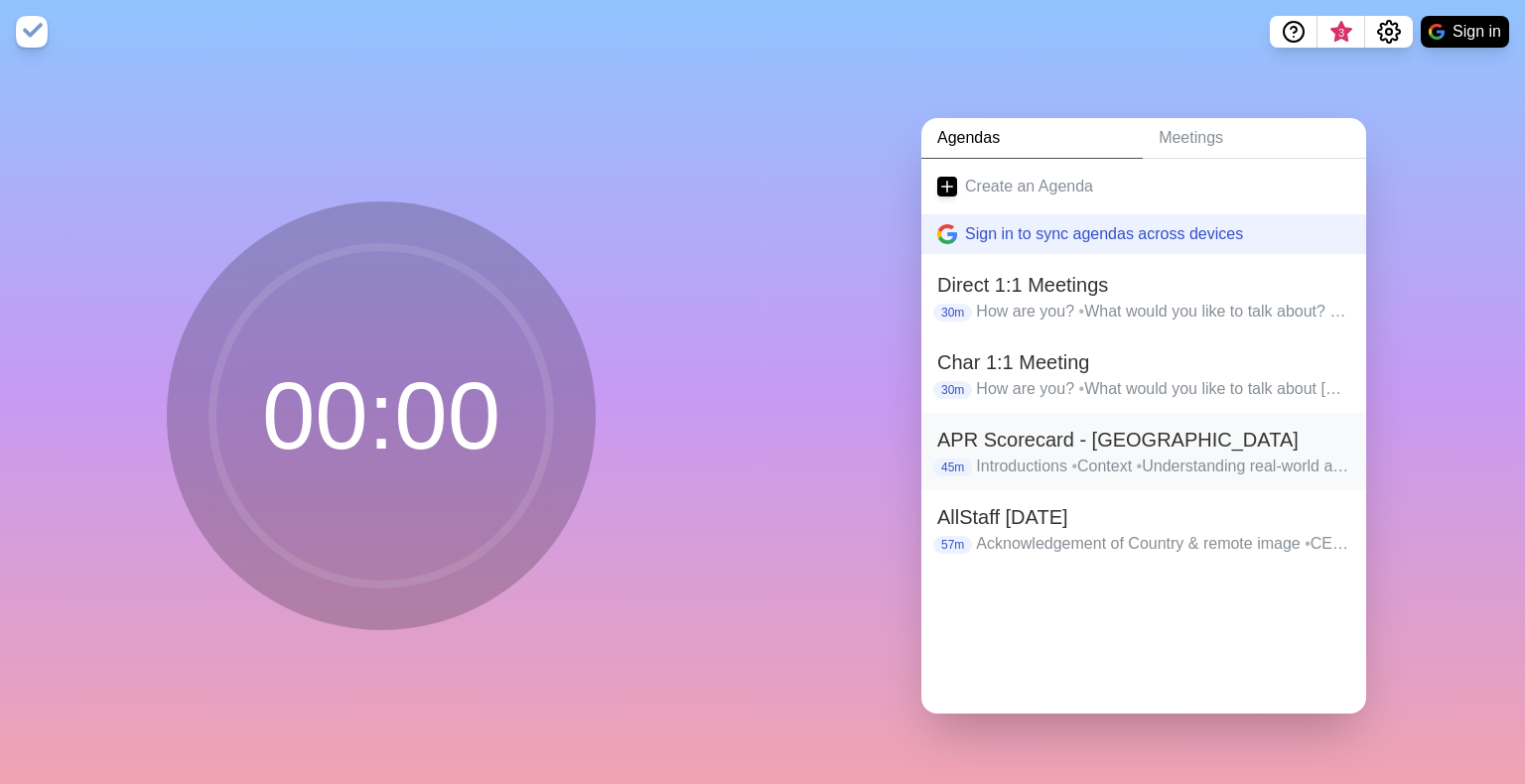 click on "APR Scorecard - [GEOGRAPHIC_DATA]" at bounding box center (1144, 440) 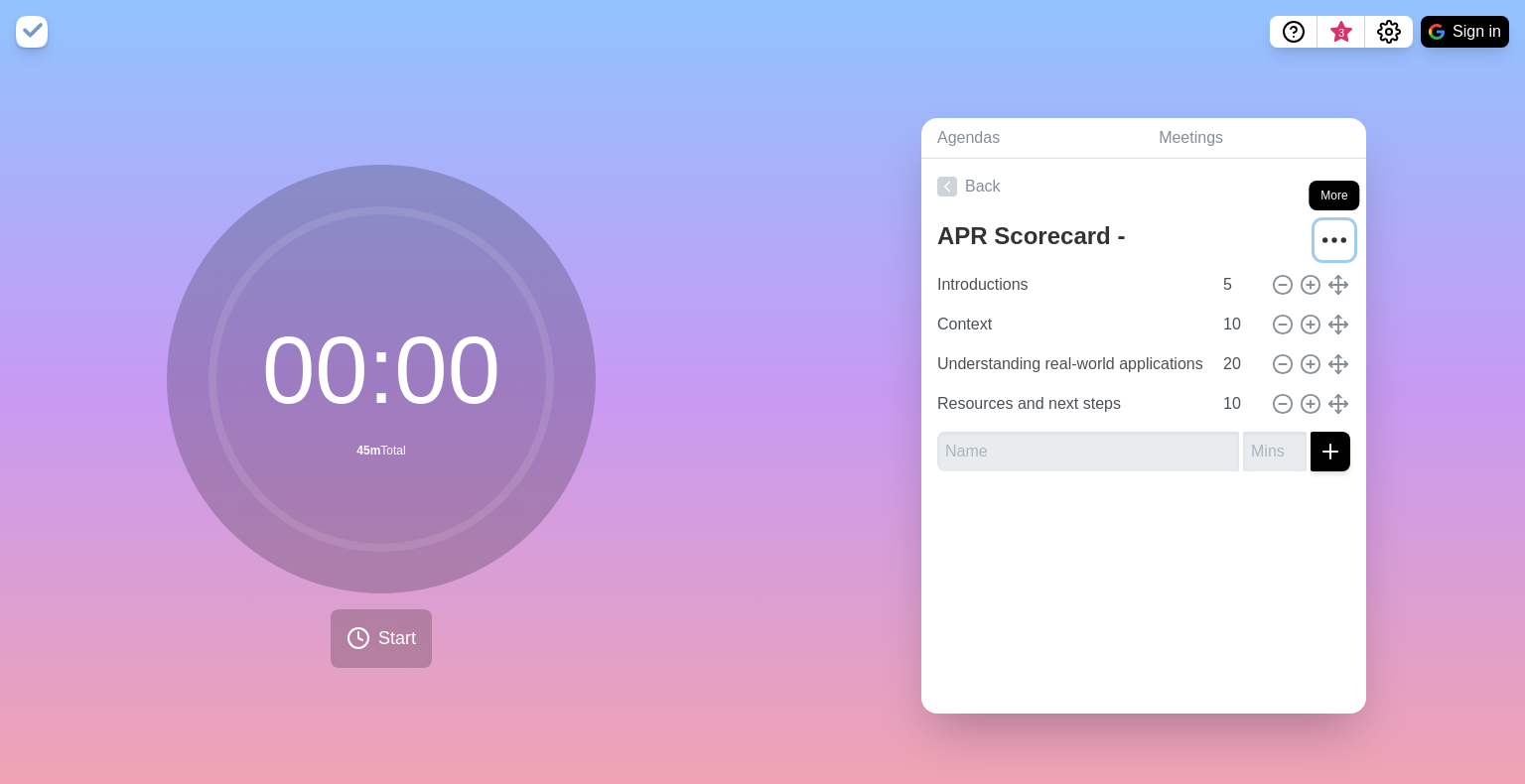 click 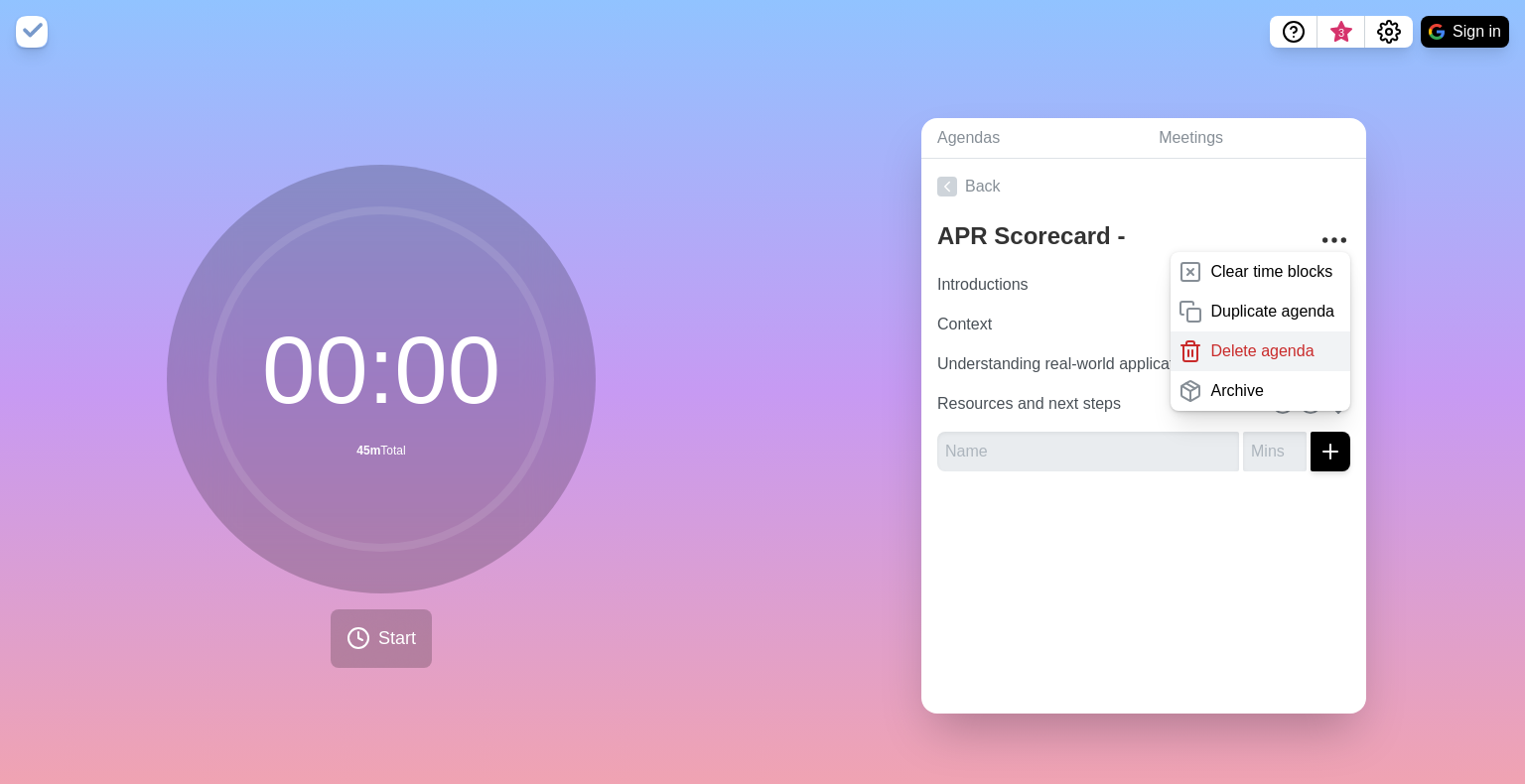 click on "Delete agenda" at bounding box center (1262, 351) 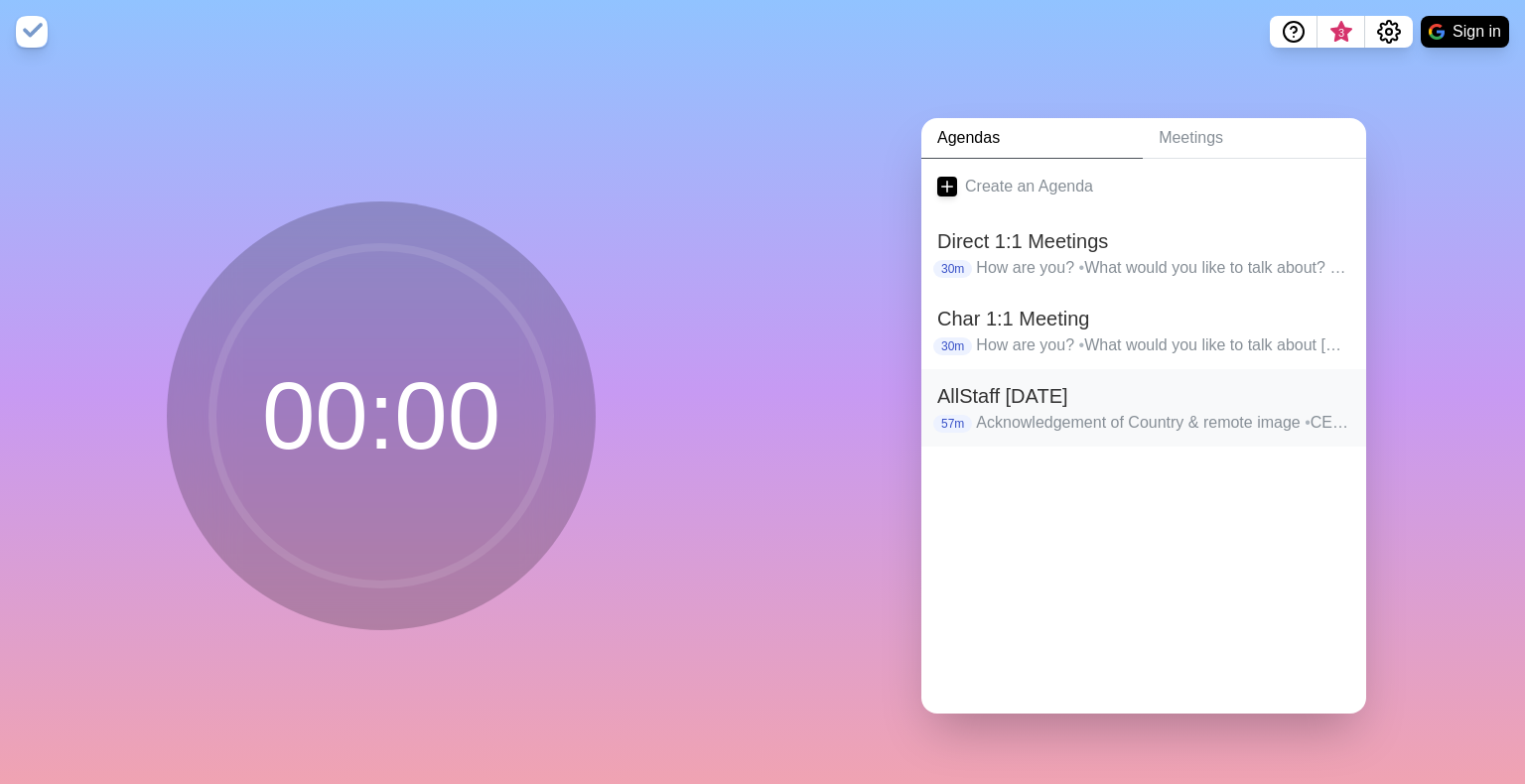 click on "Acknowledgement of Country & remote image   •  CEO Download   •  Executive download - [PERSON_NAME]   •  Exec download - [PERSON_NAME]   •  [PERSON_NAME]   •  [PERSON_NAME]   •  [PERSON_NAME]   •  [PERSON_NAME]   •  Staff Presentations - GC   •  Staff Presentations - [PERSON_NAME]   •  General updates - [PERSON_NAME] Bat" at bounding box center [1163, 423] 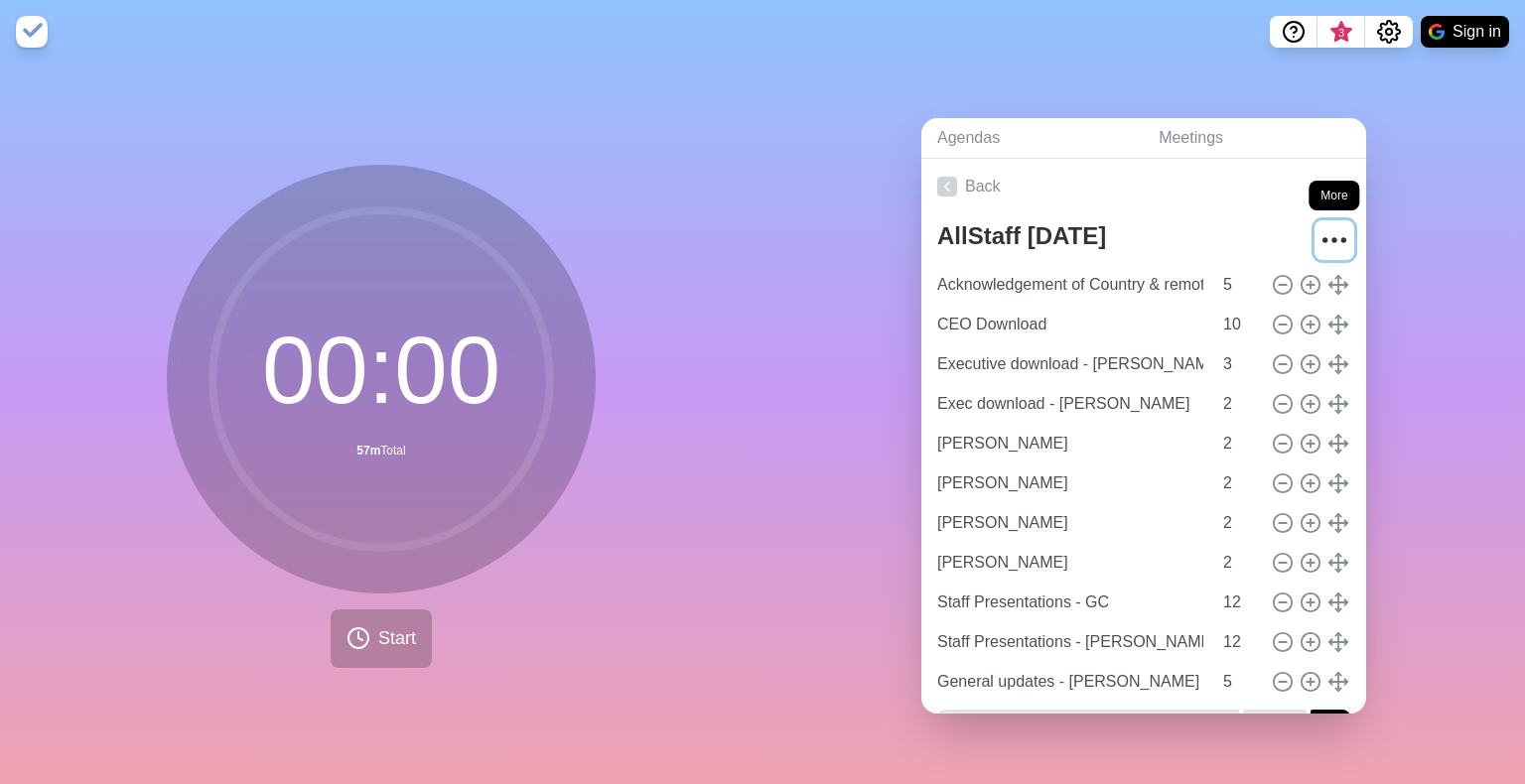 click 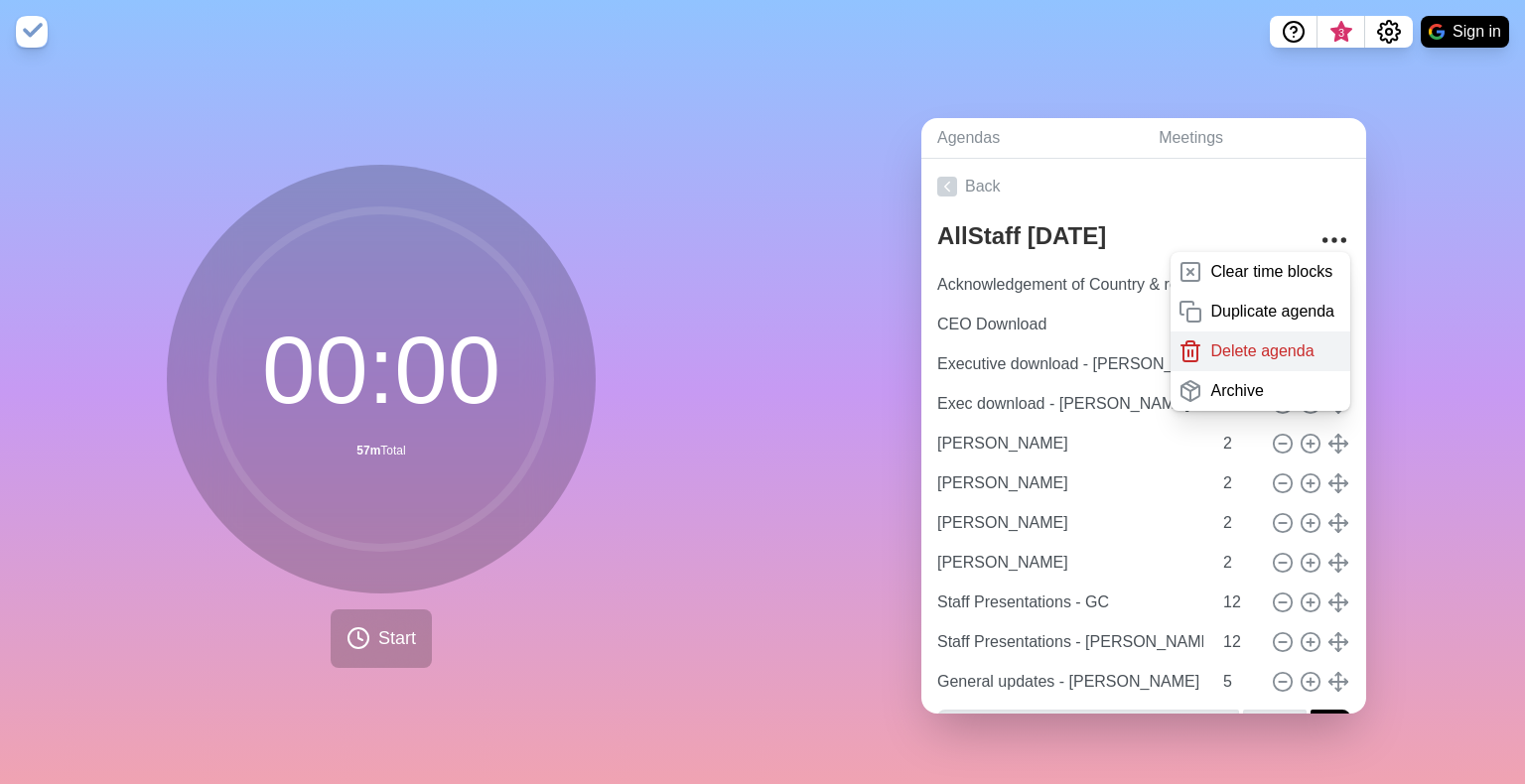 click on "Delete agenda" at bounding box center (1262, 351) 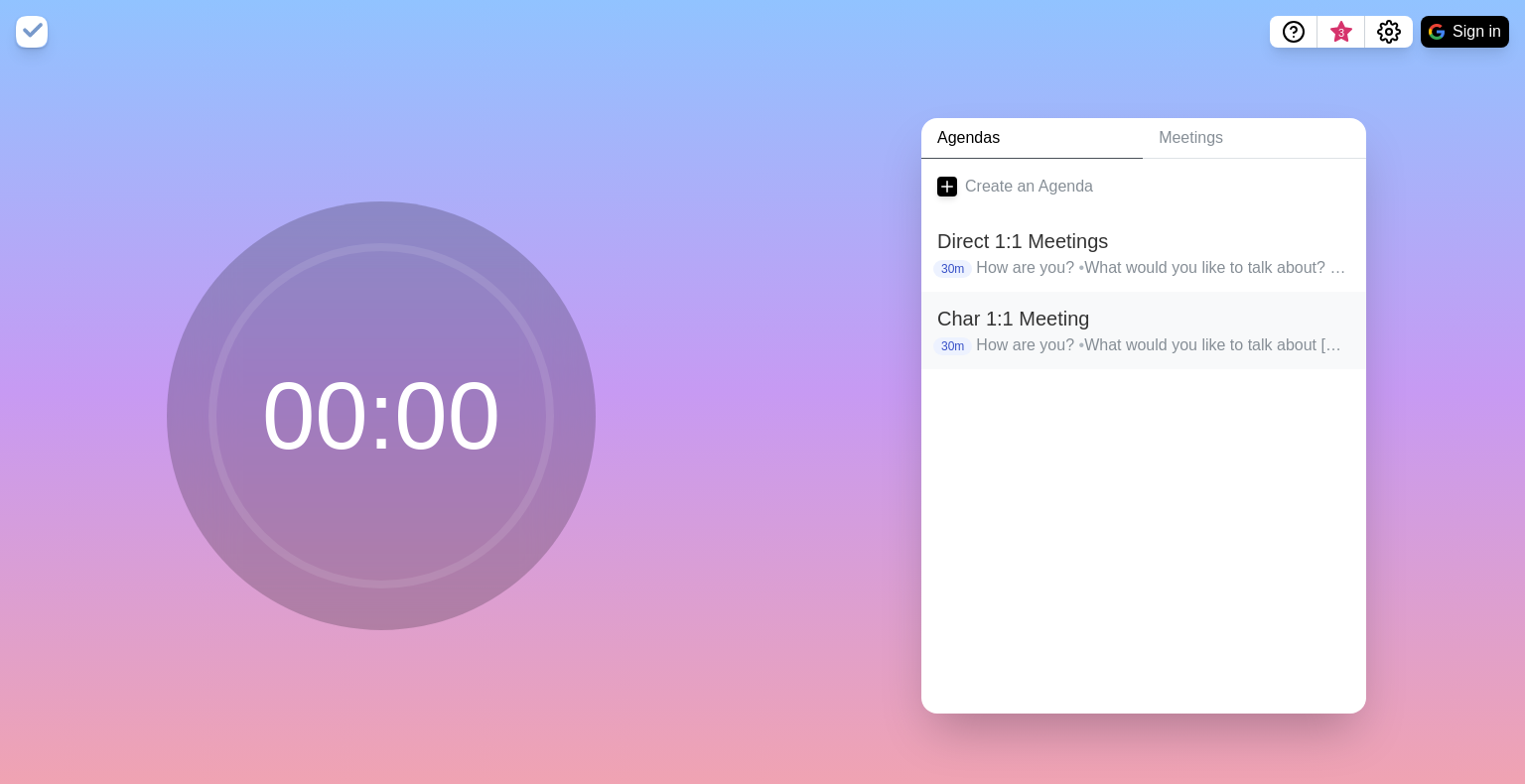 click on "Char 1:1 Meeting" at bounding box center [1144, 319] 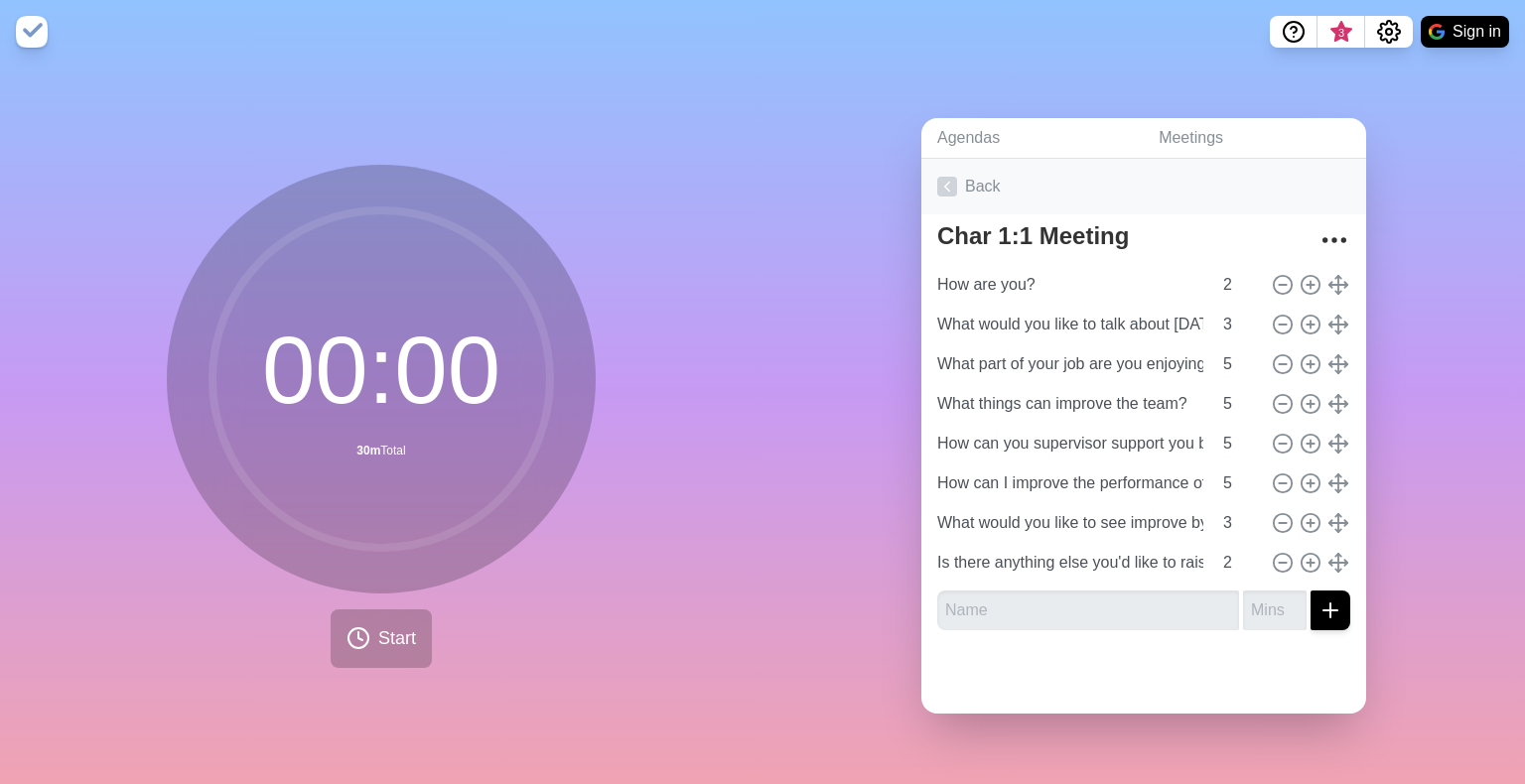 click on "Back" at bounding box center [1144, 187] 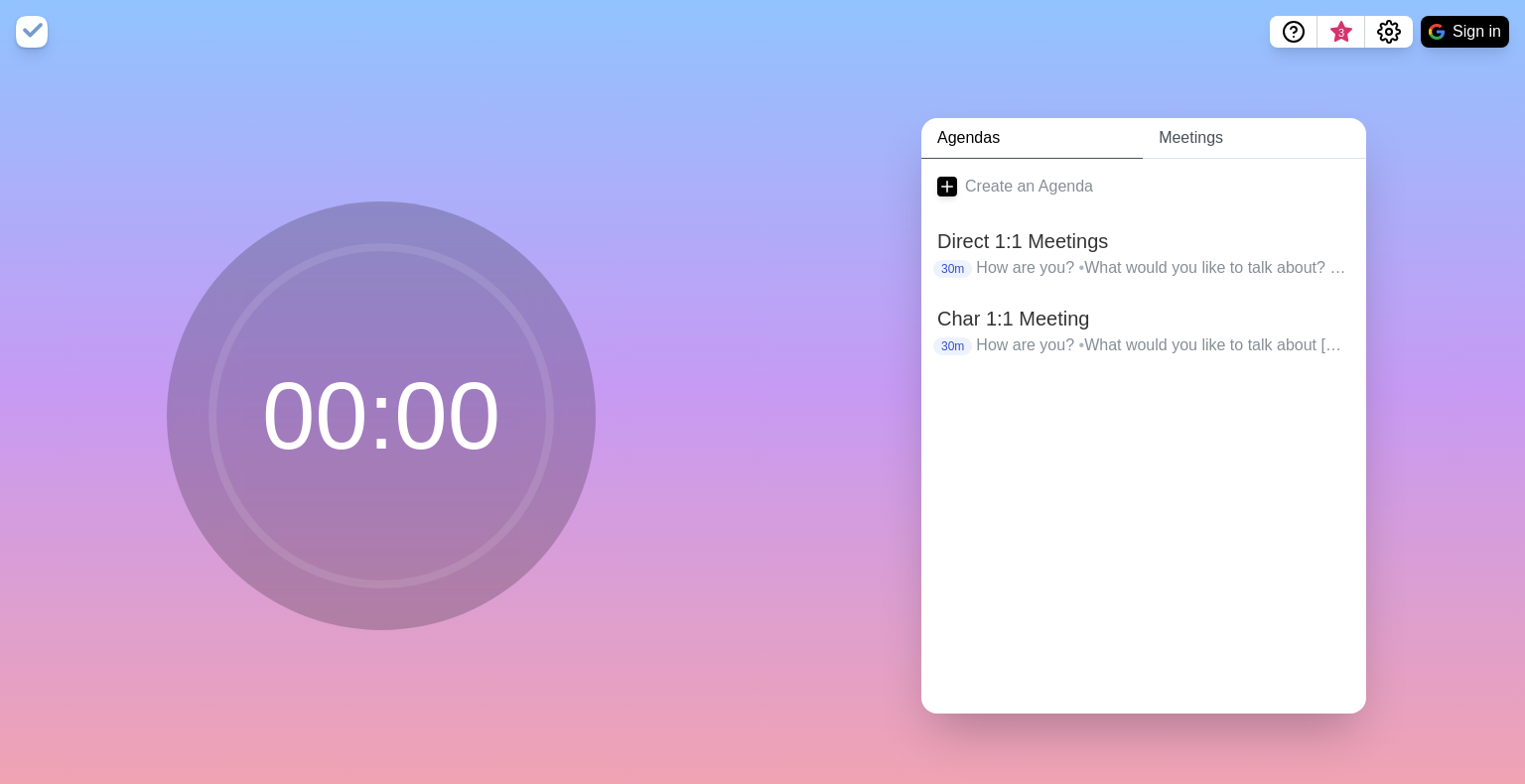 click on "Meetings" at bounding box center [1254, 138] 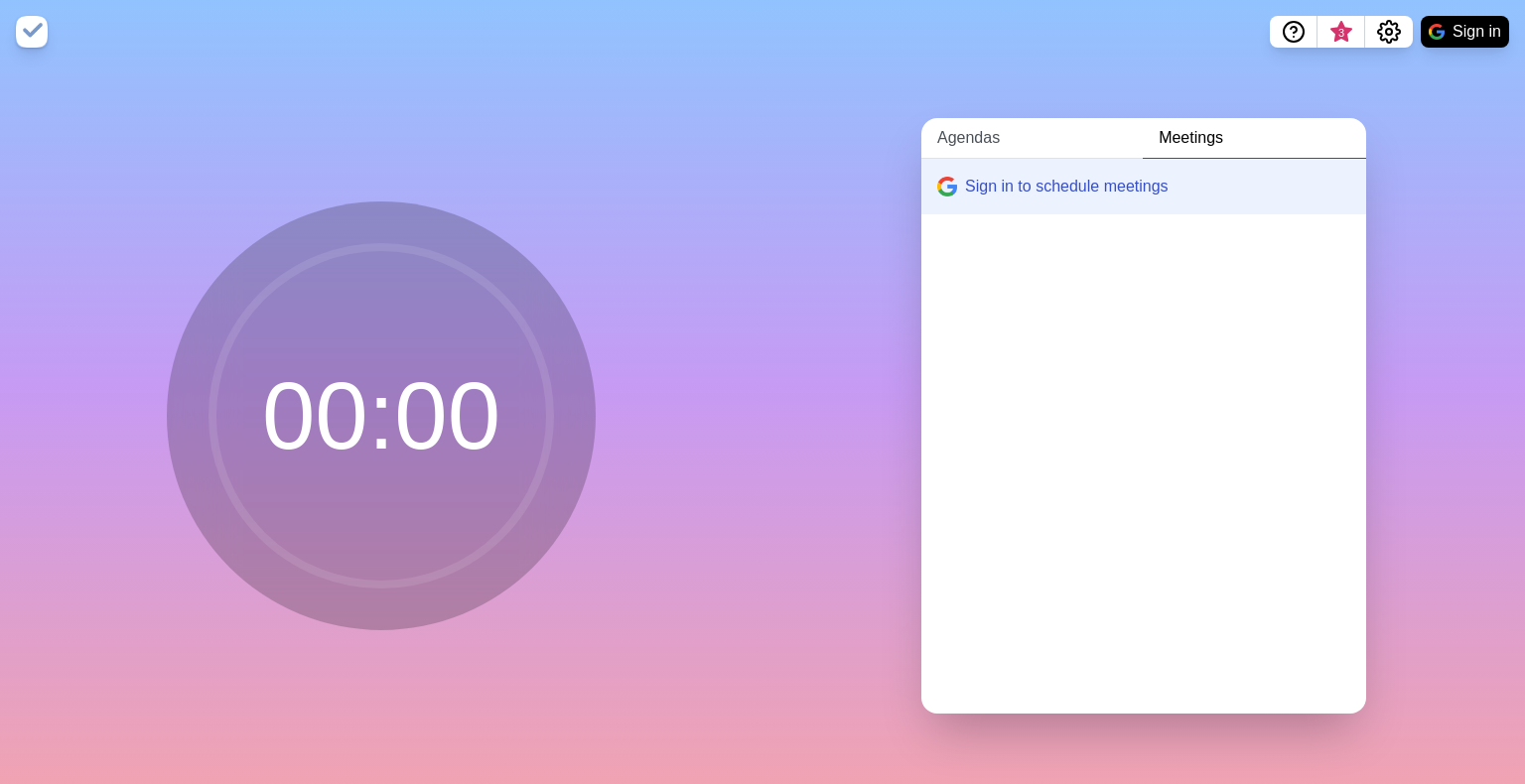 click on "Agendas" at bounding box center (1032, 138) 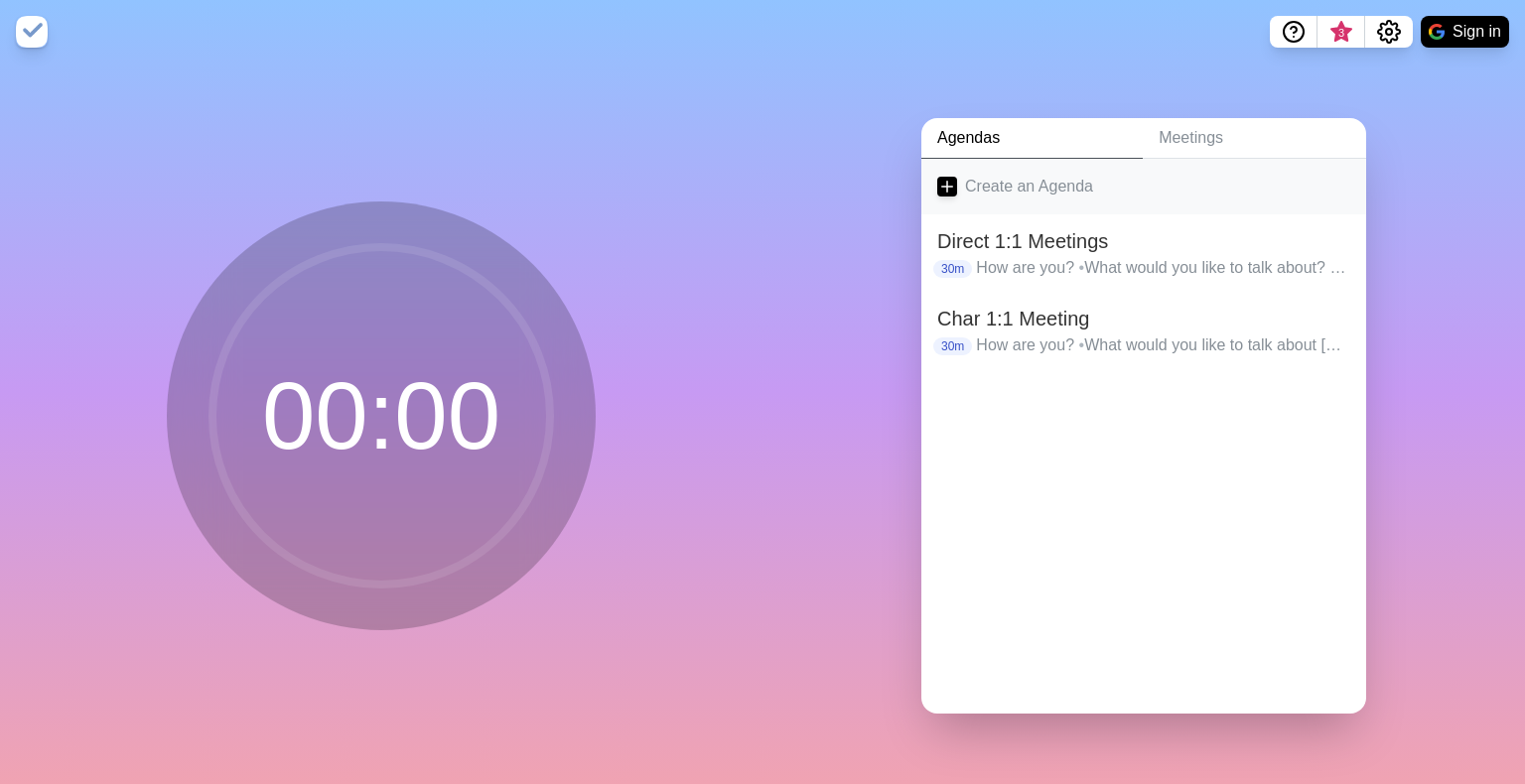 click 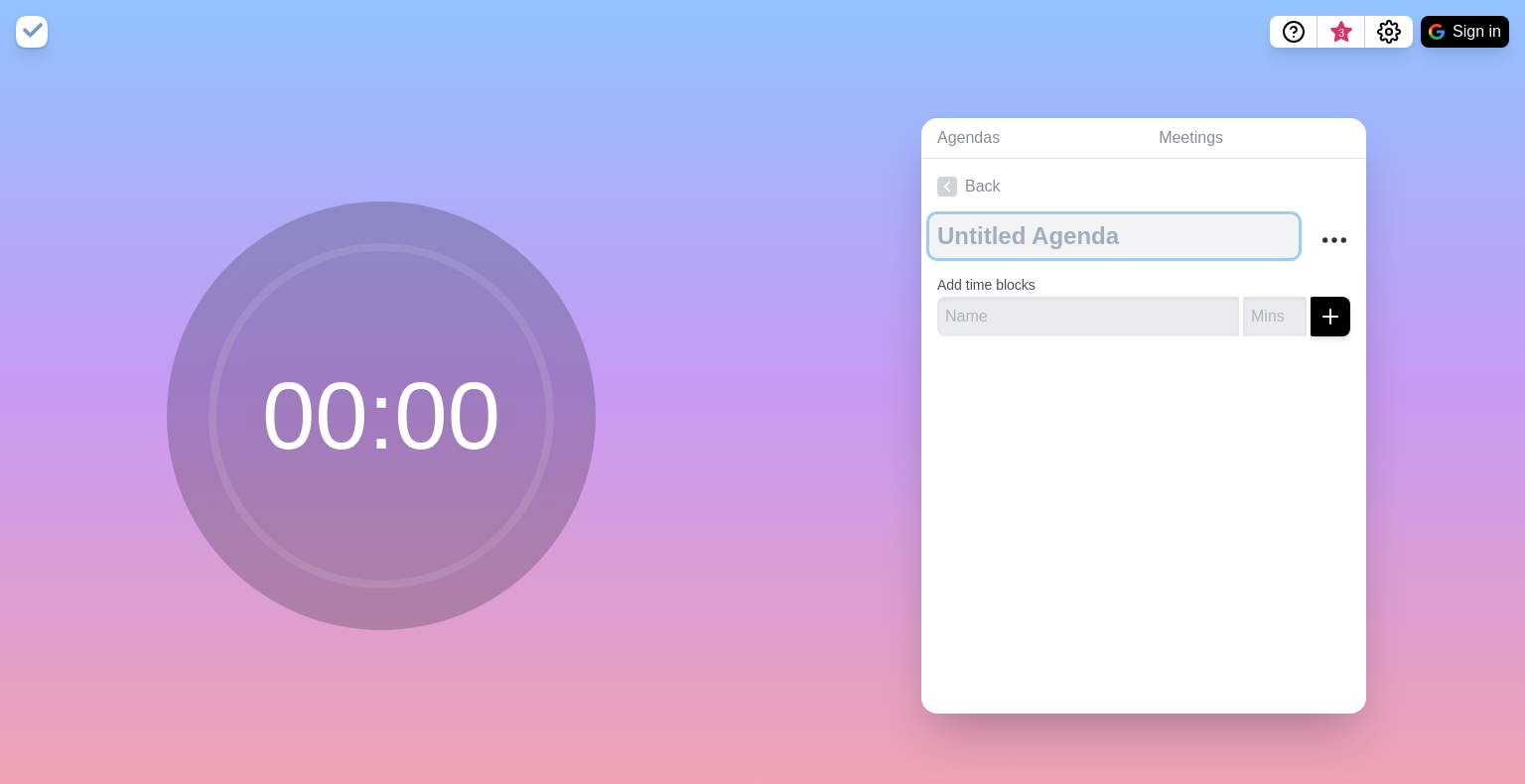 click at bounding box center [1114, 236] 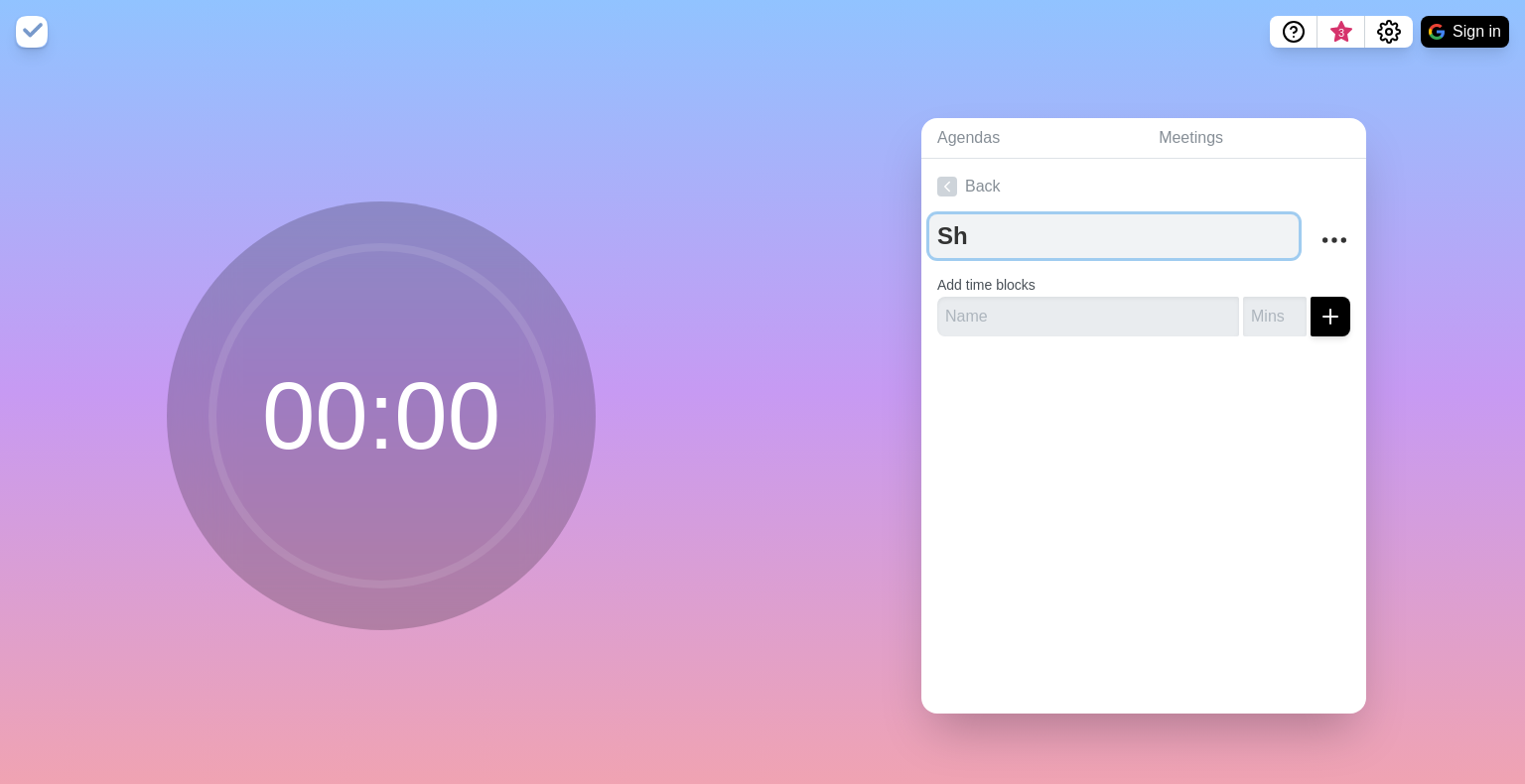 type on "S" 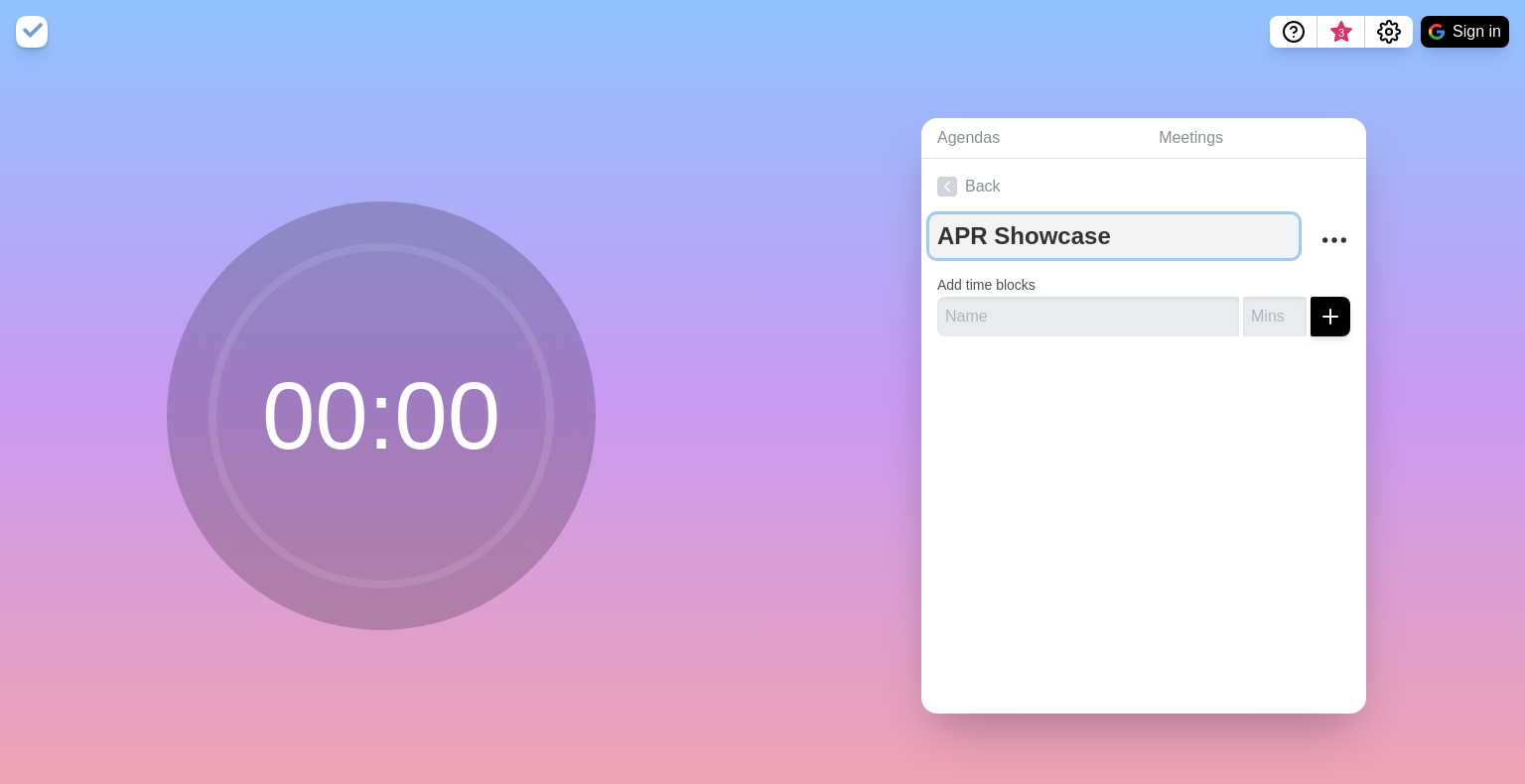 type on "APR Showcase 1" 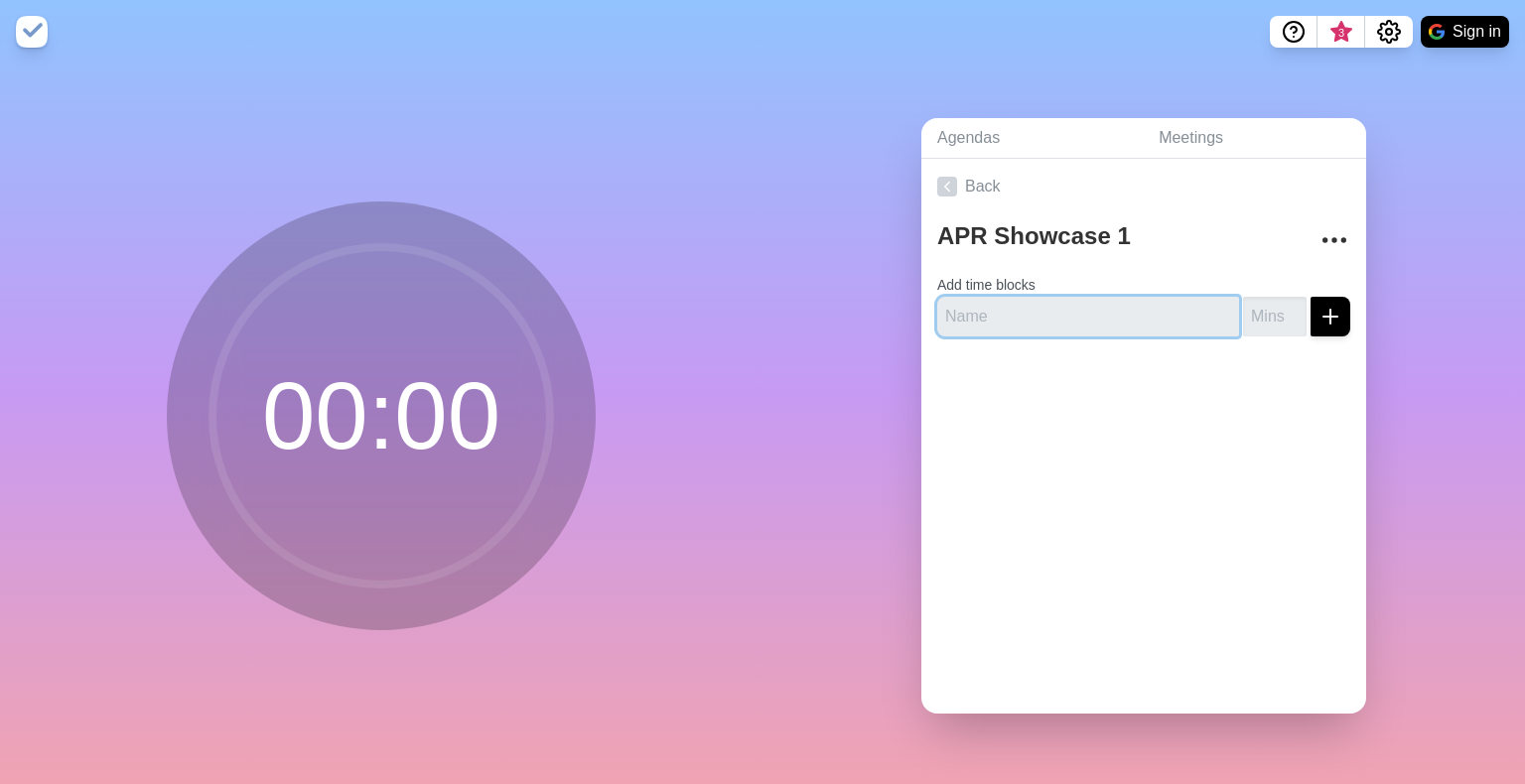 click at bounding box center [1088, 317] 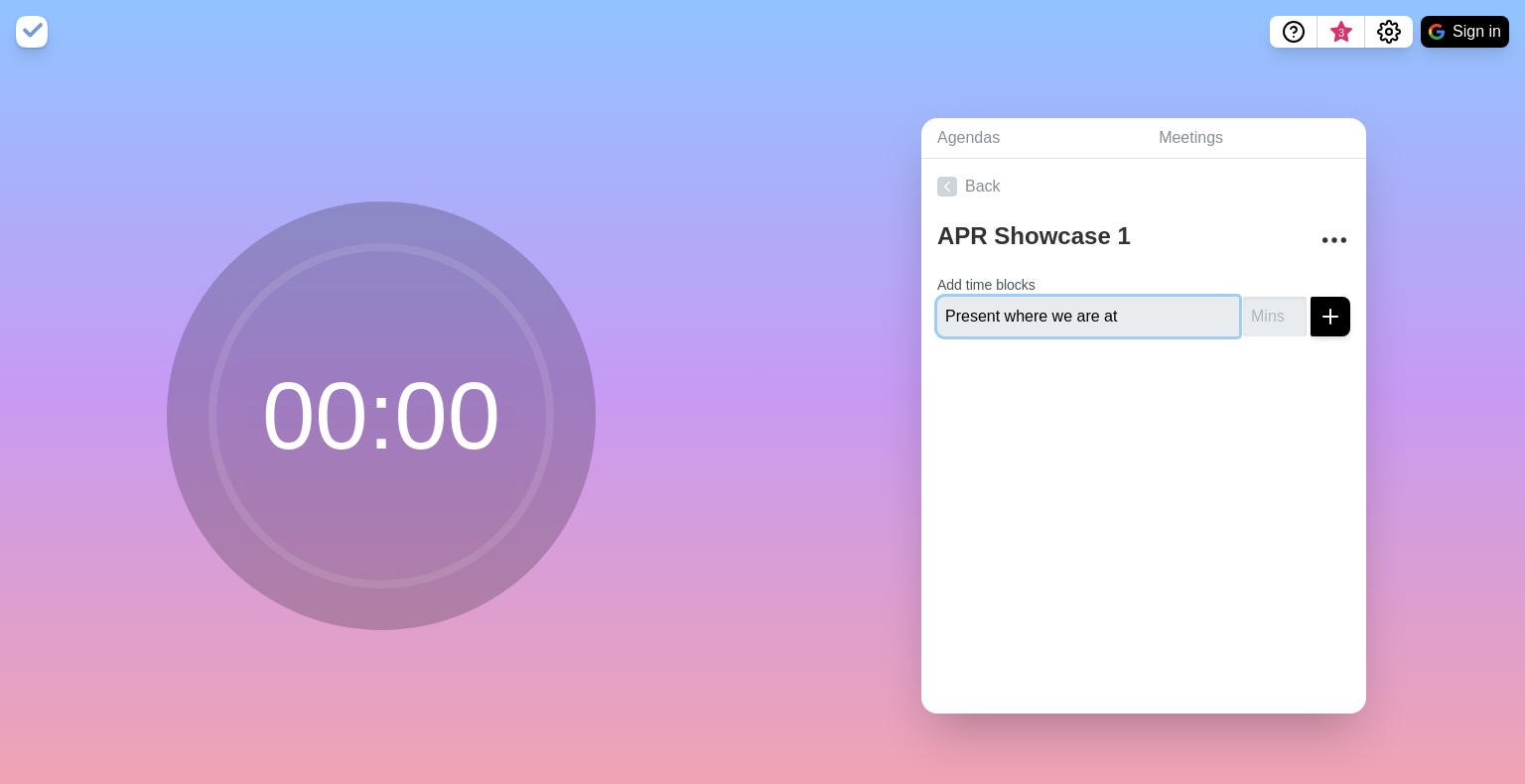 type on "Present where we are at" 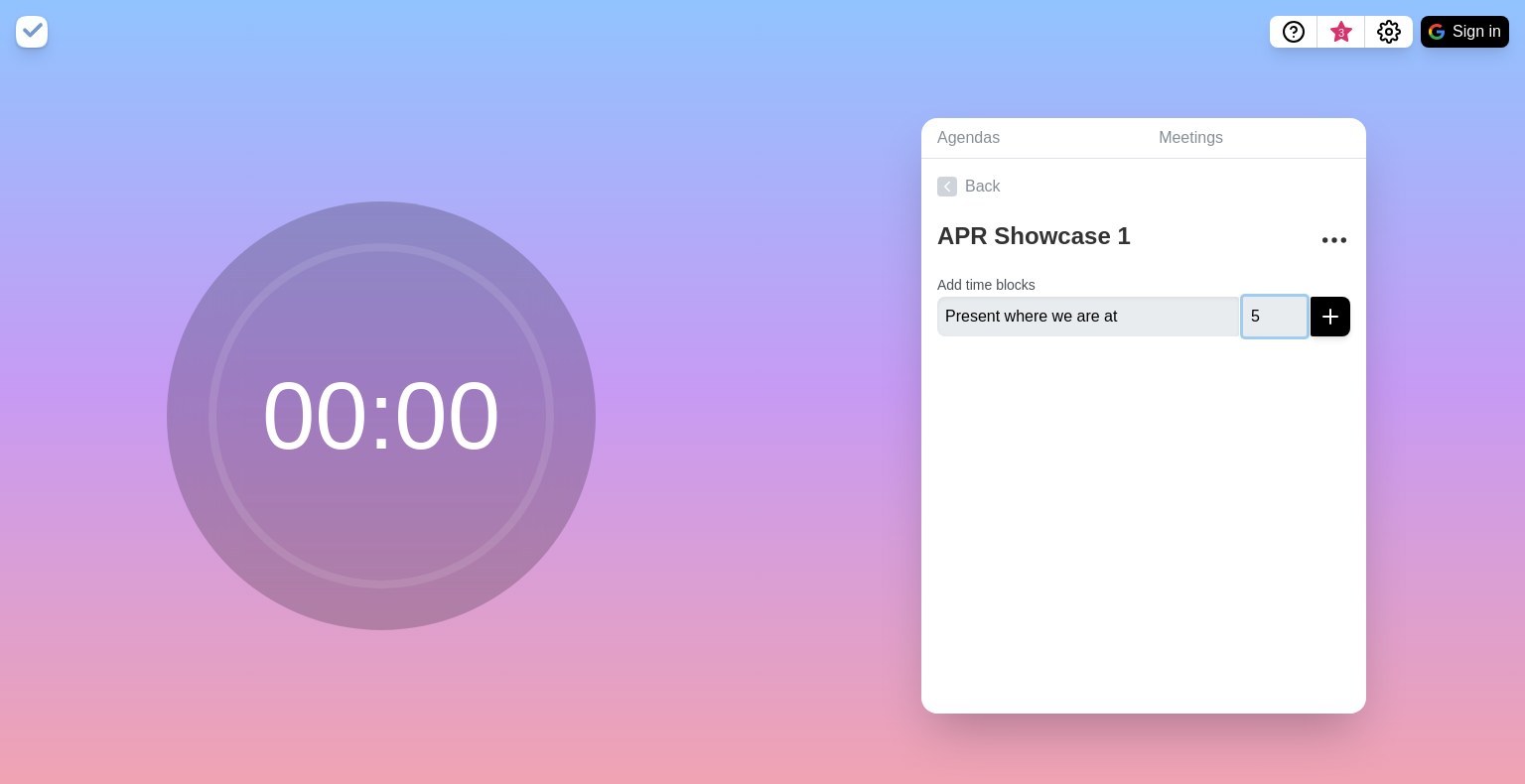 type on "5" 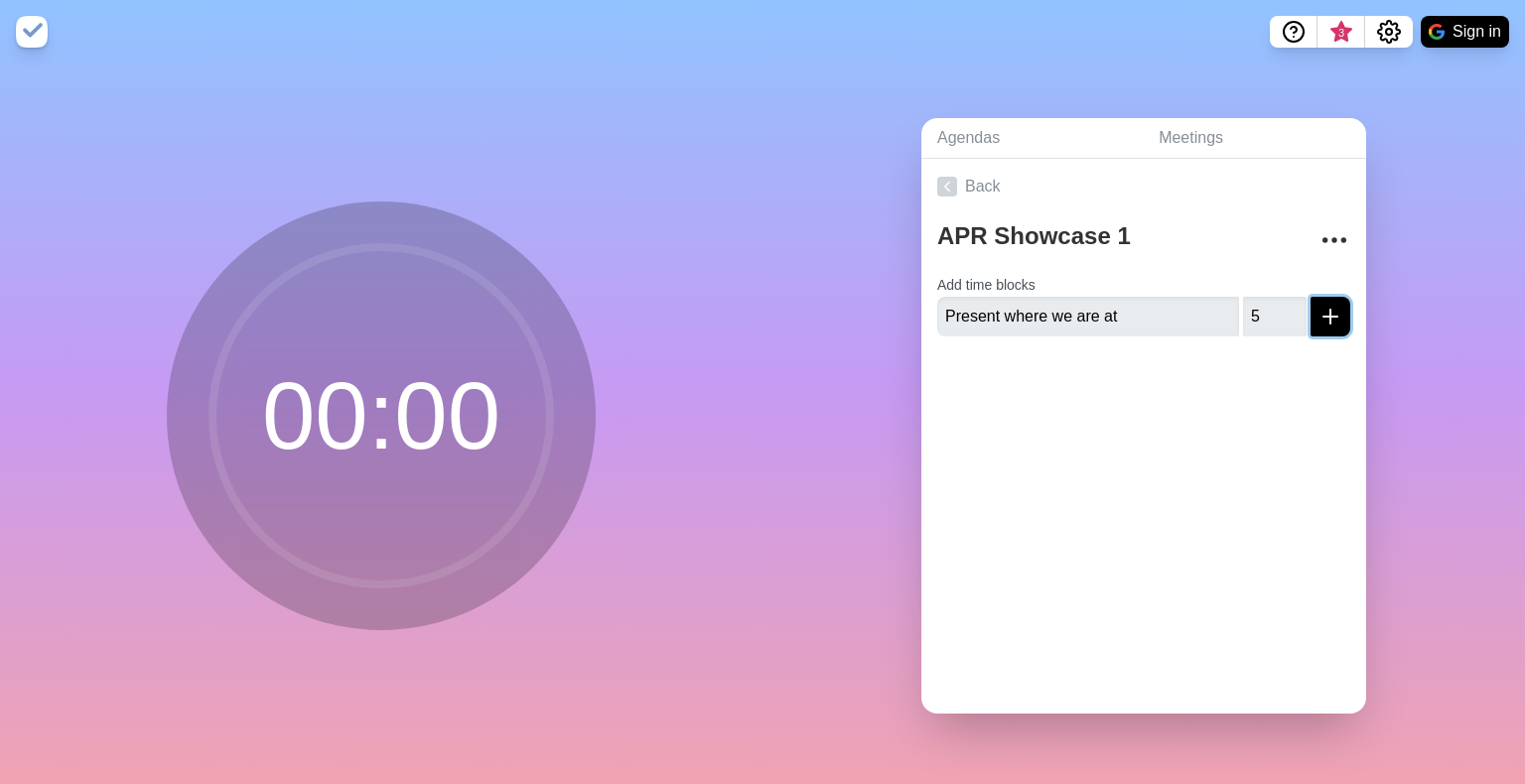click 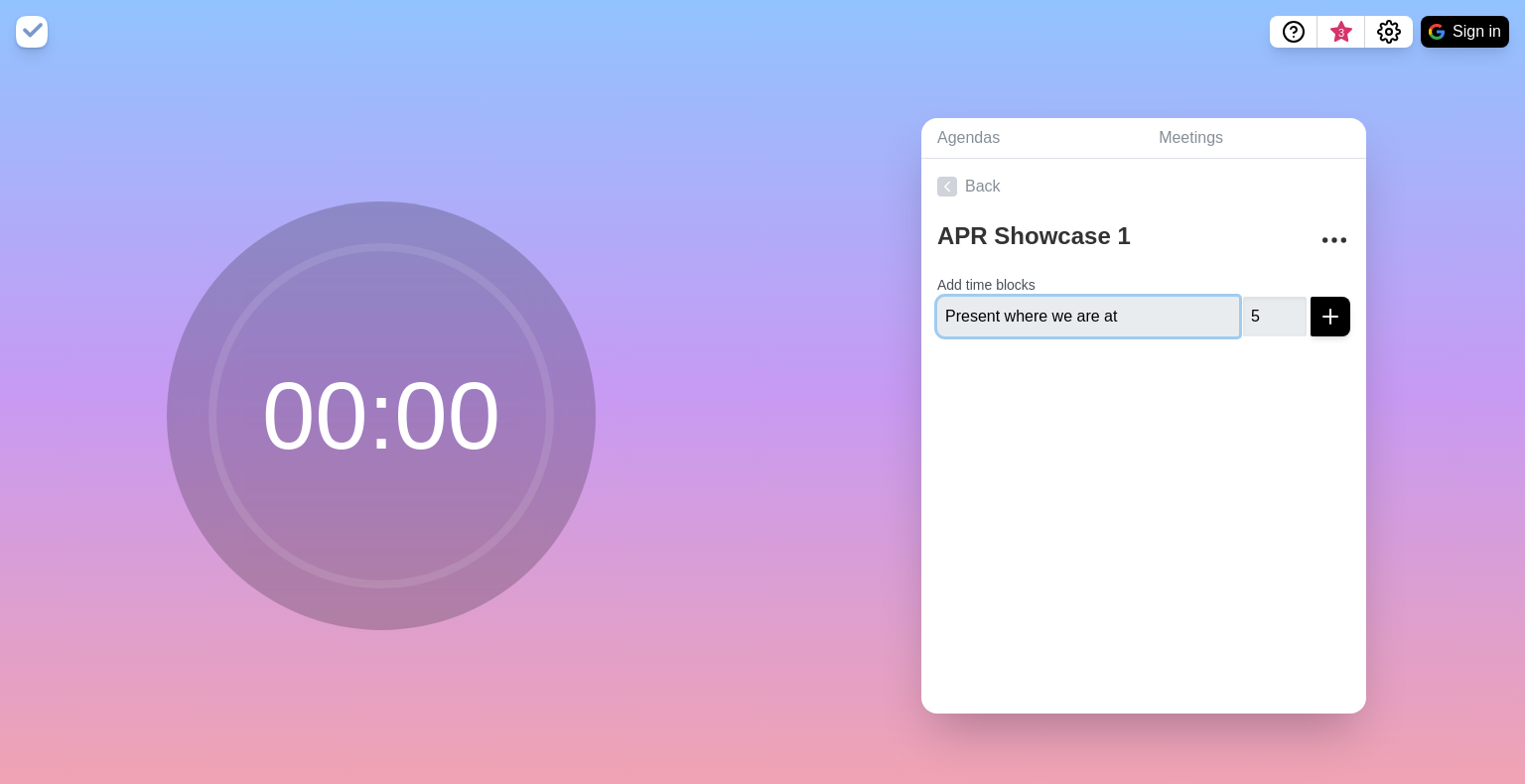 type 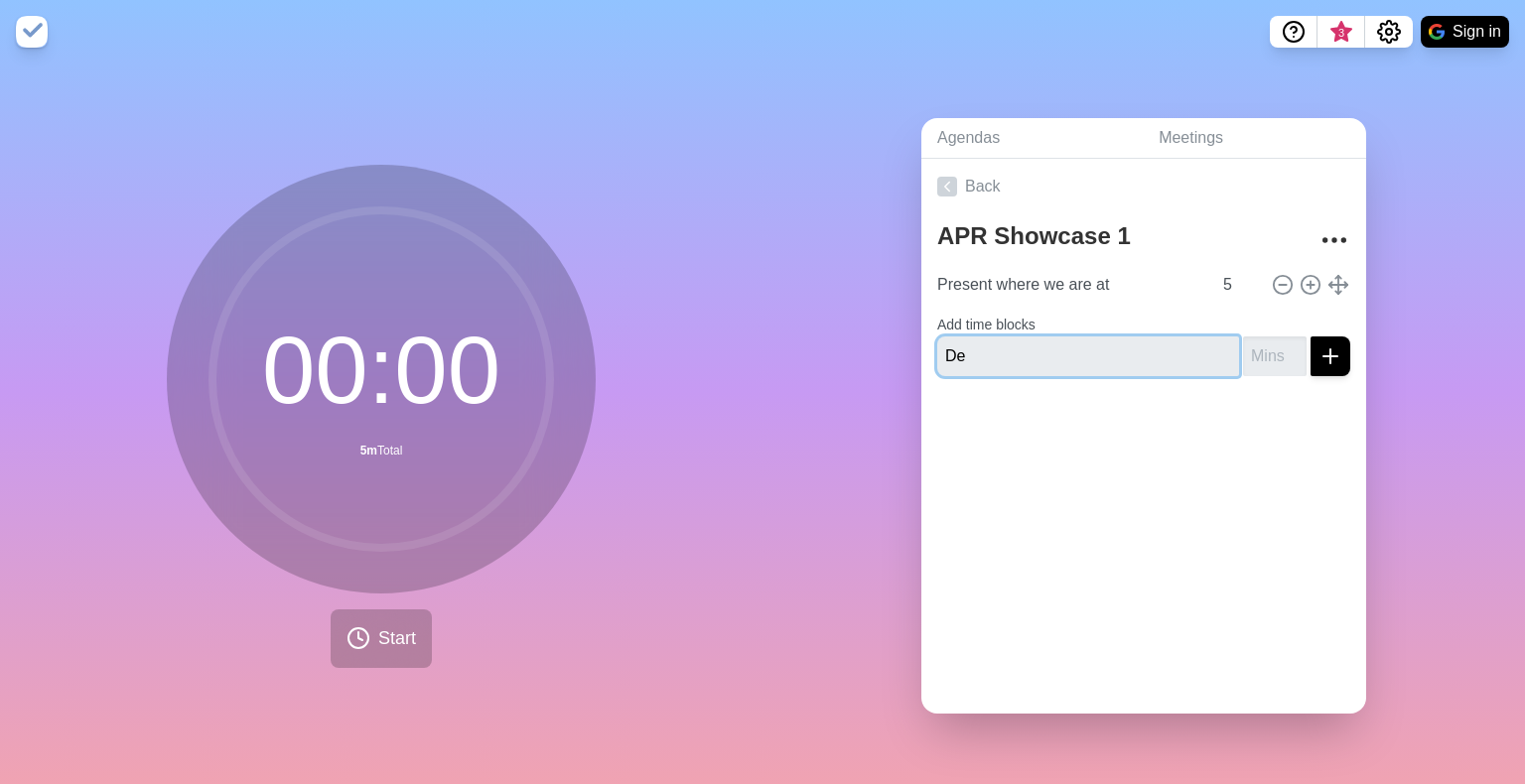 type on "D" 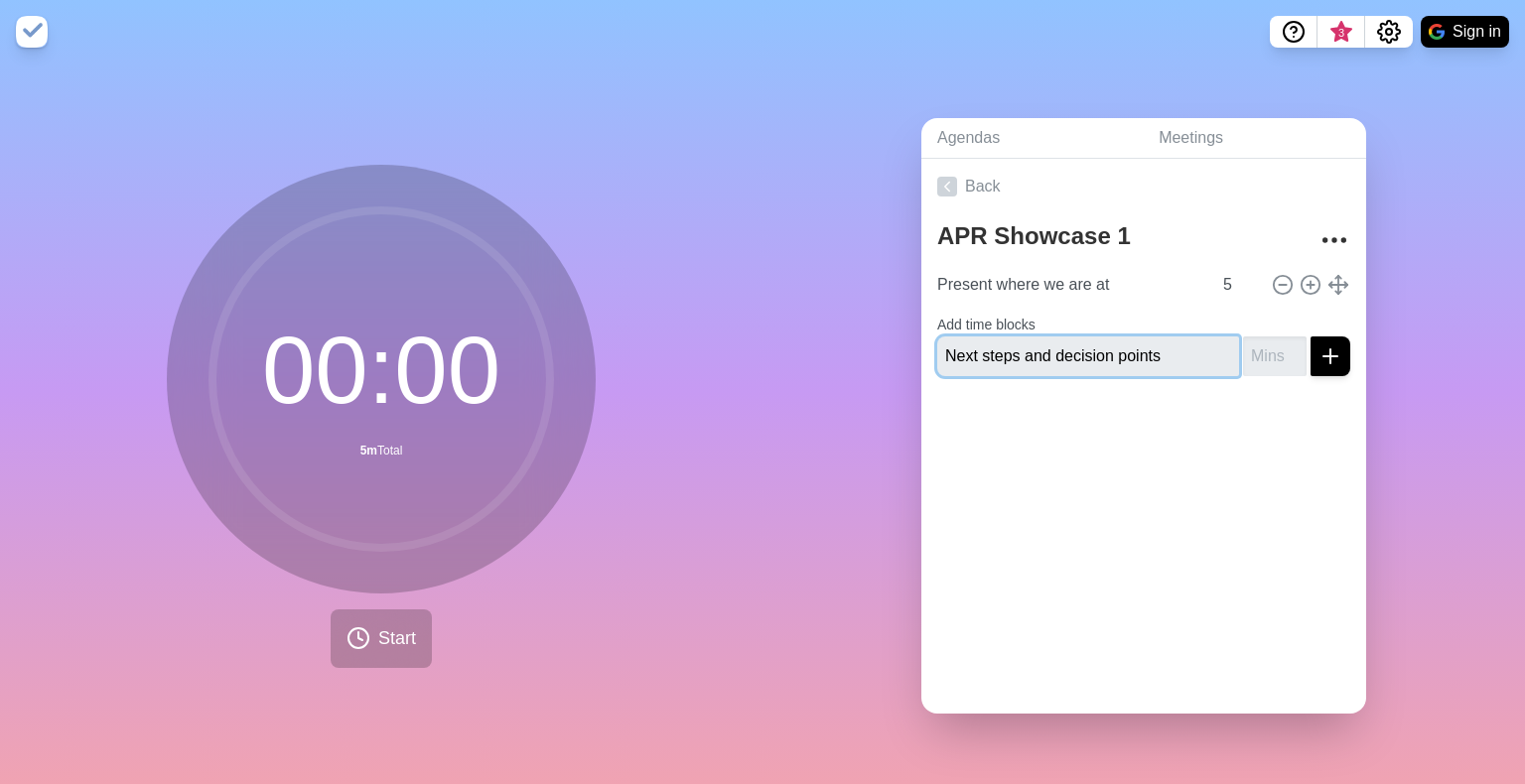 type on "Next steps and decision points" 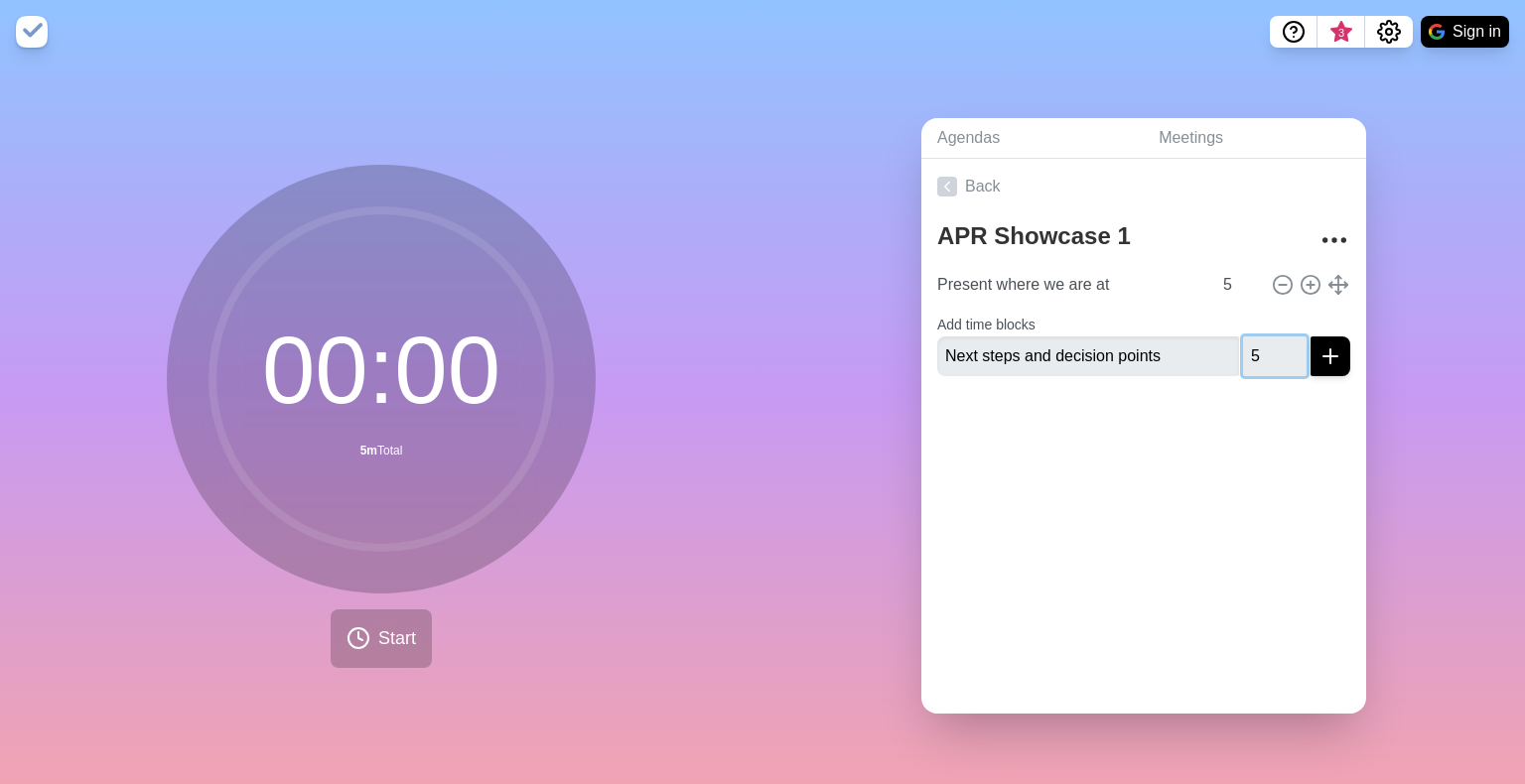 type on "5" 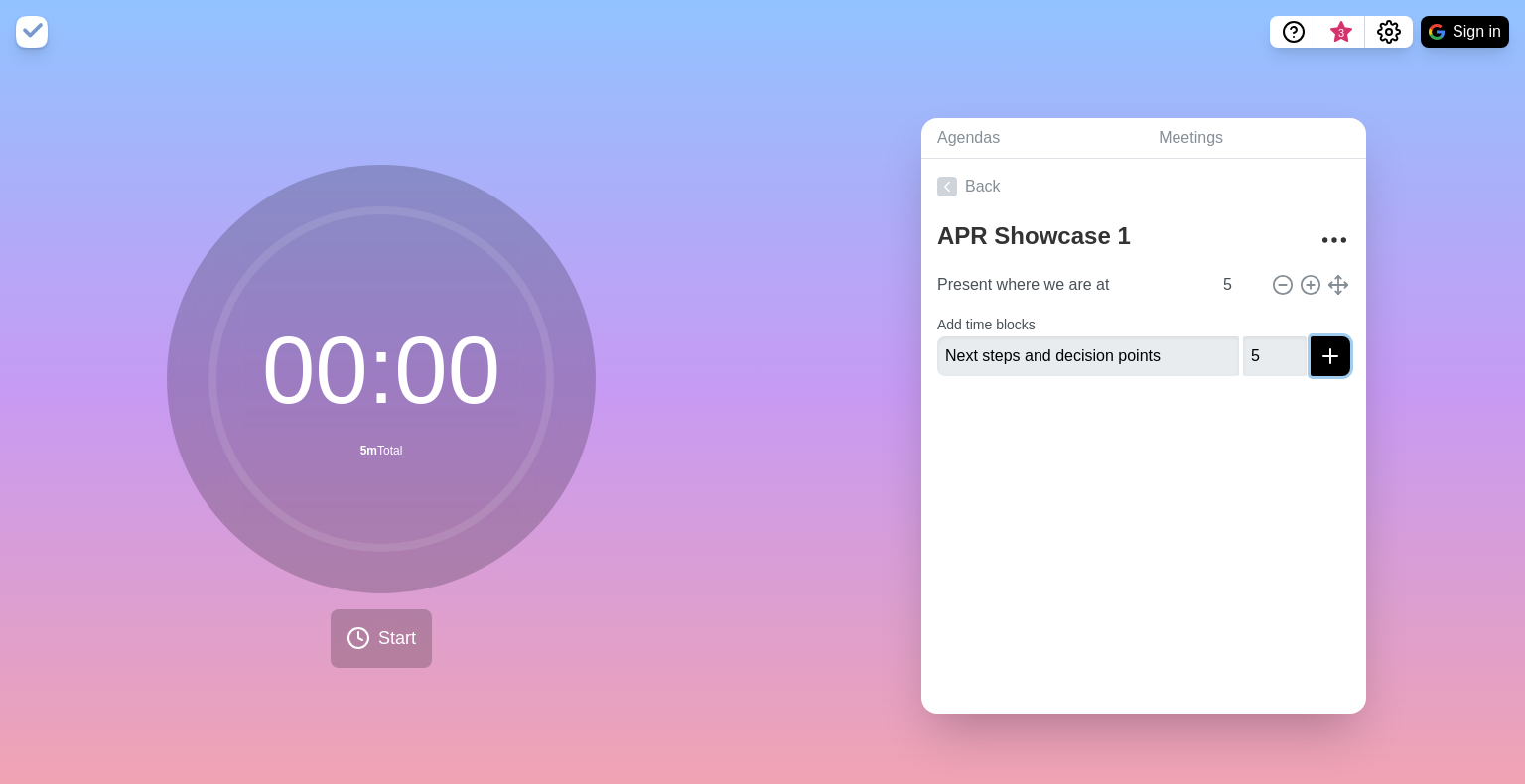 type 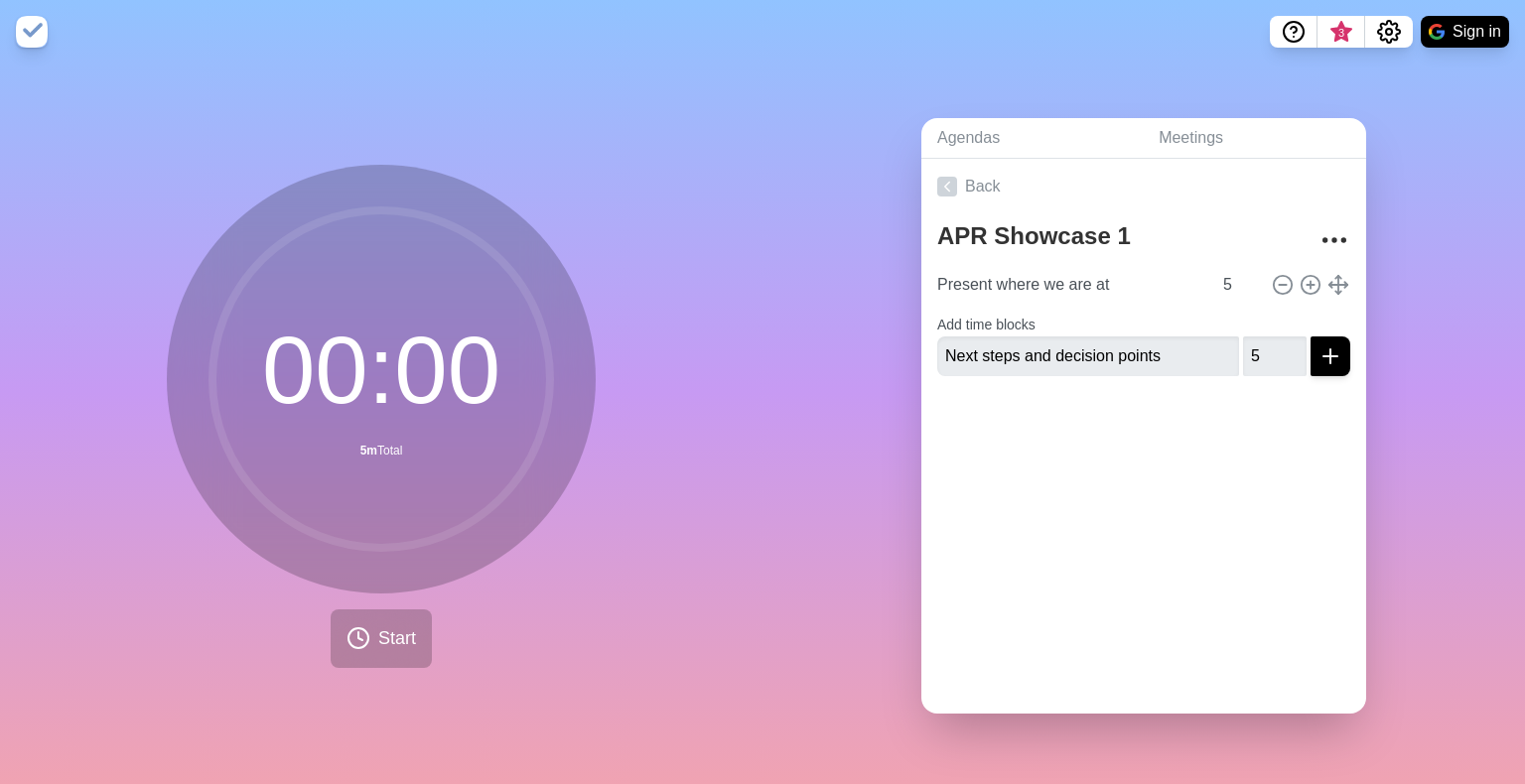 click 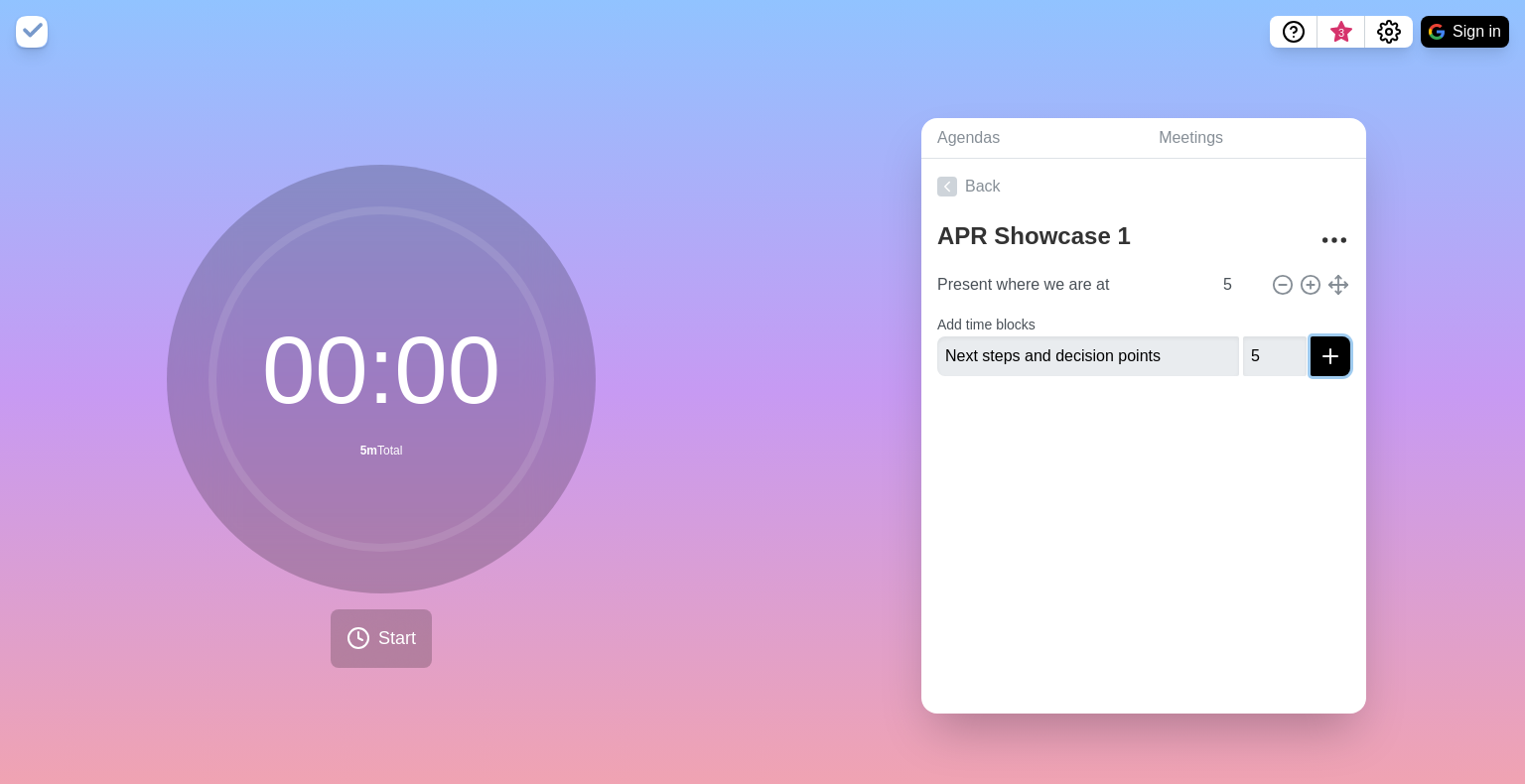 click 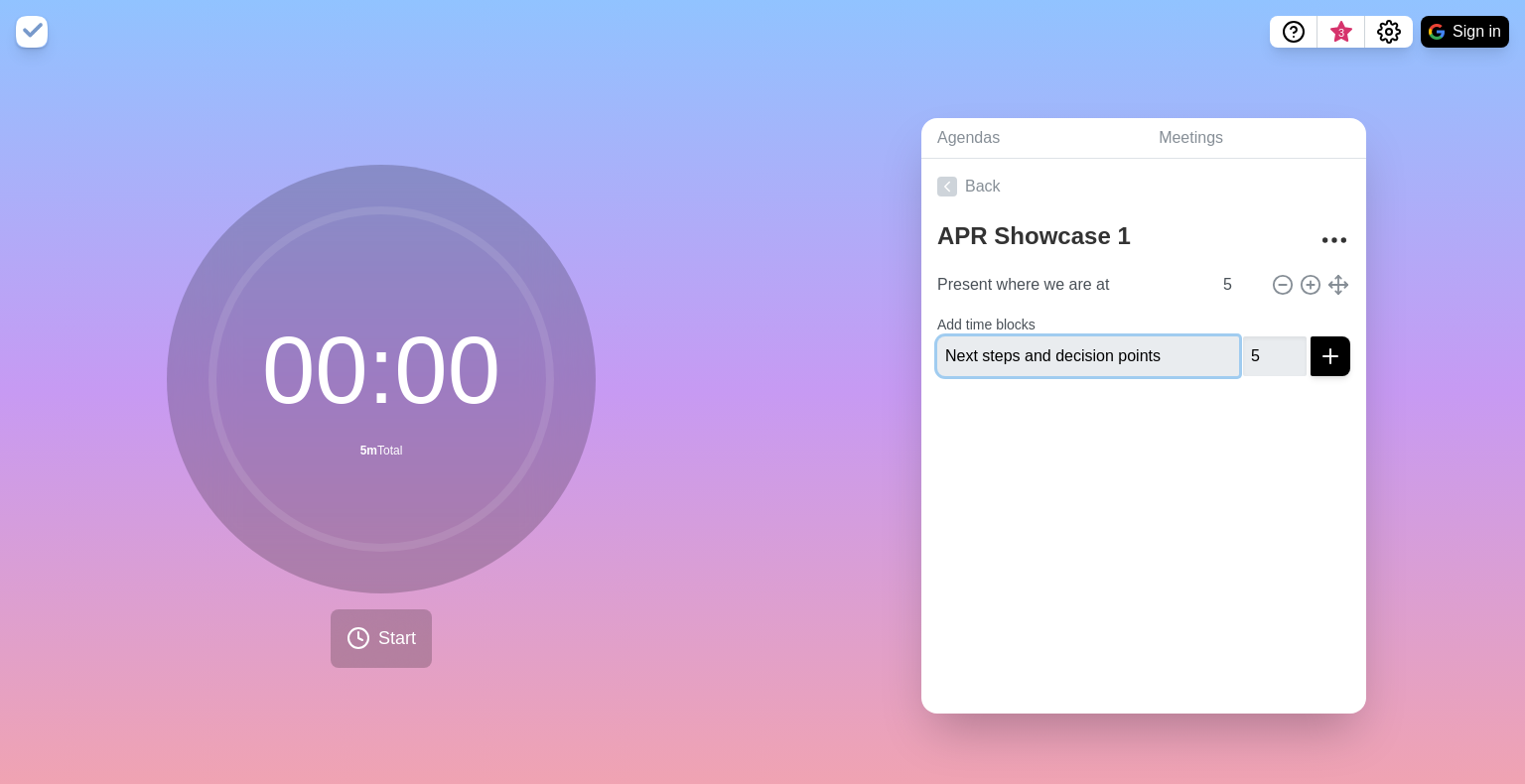 type 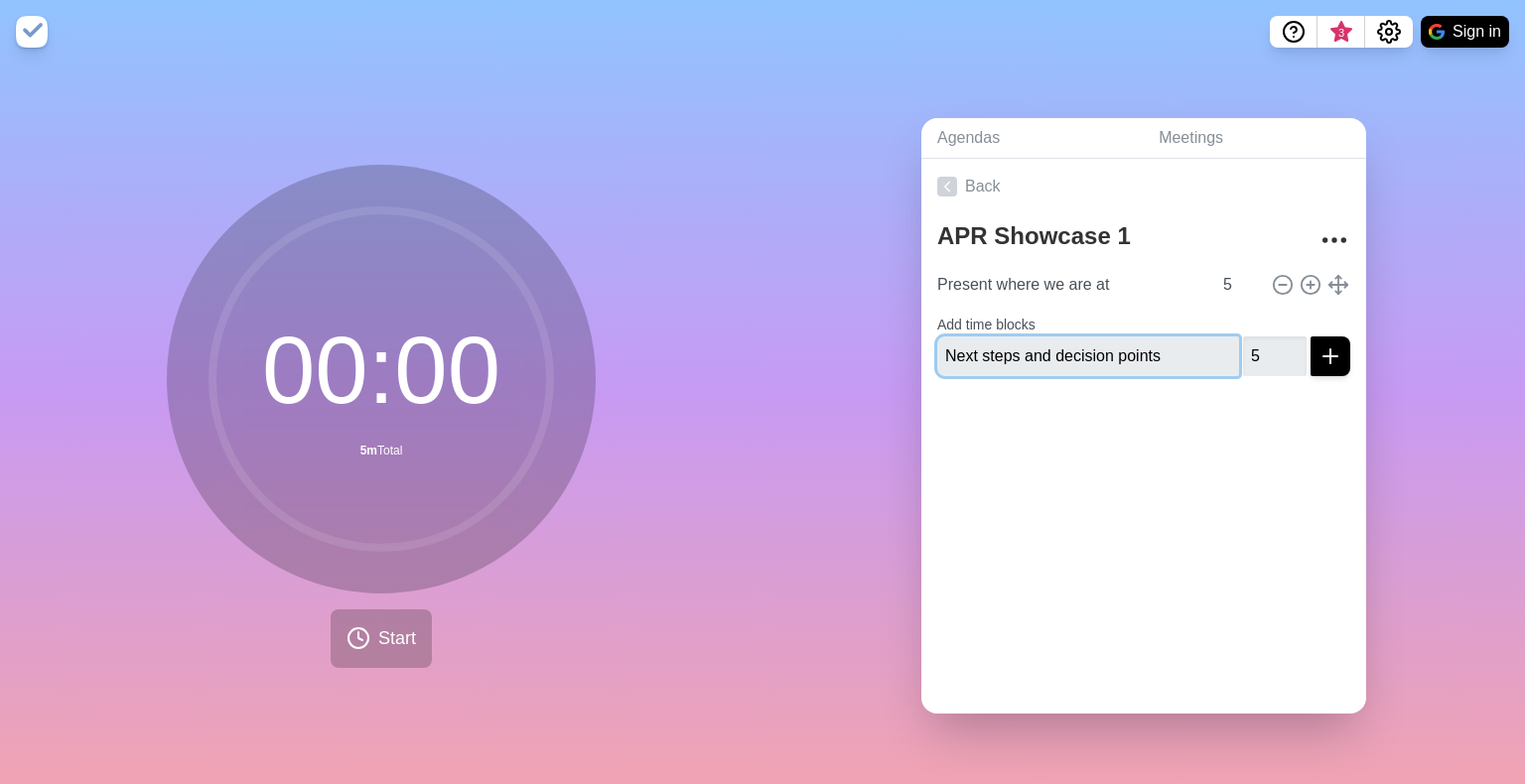 type 